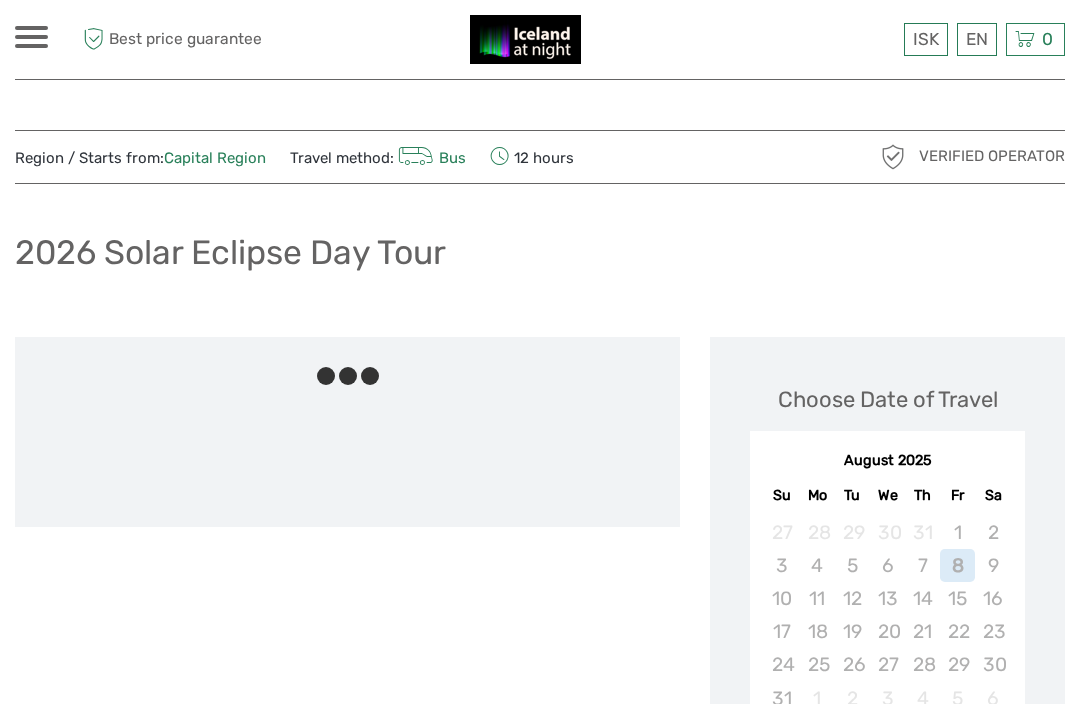 scroll, scrollTop: 0, scrollLeft: 0, axis: both 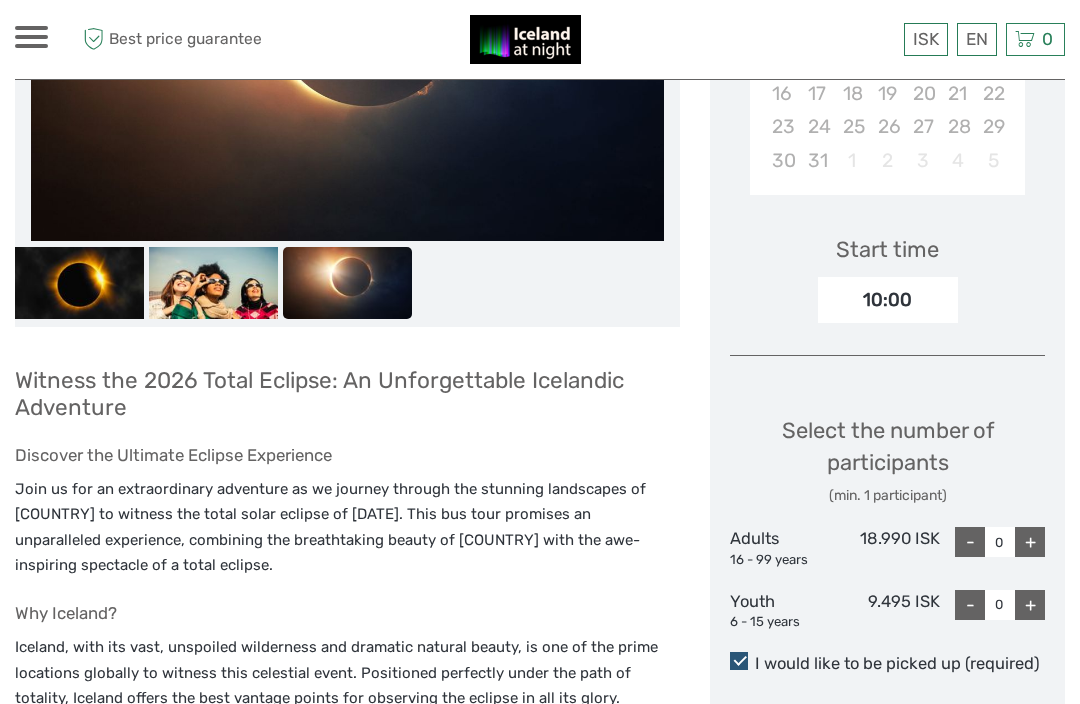click on "$" at bounding box center (0, 0) 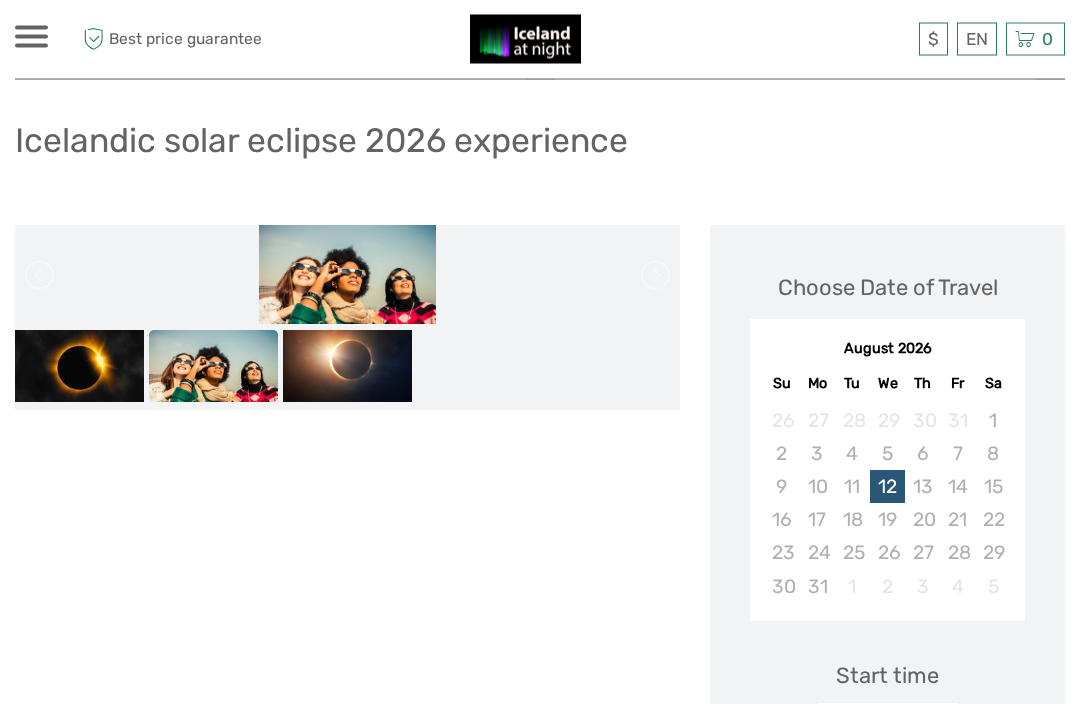 scroll, scrollTop: 0, scrollLeft: 0, axis: both 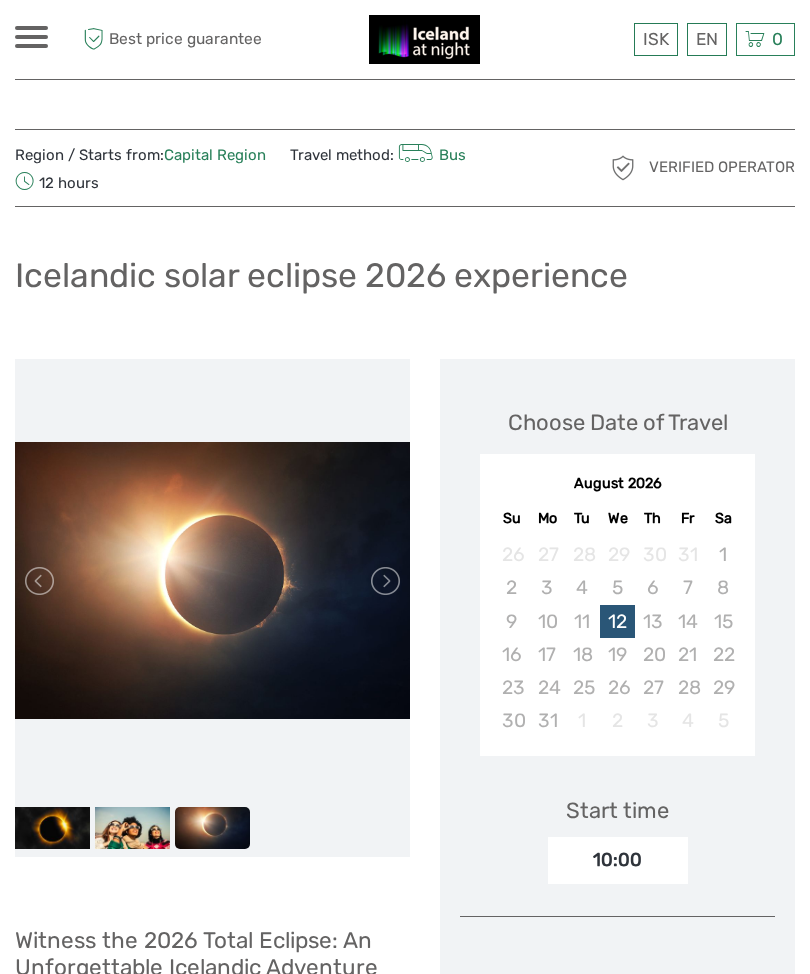 click on "$" at bounding box center (0, 0) 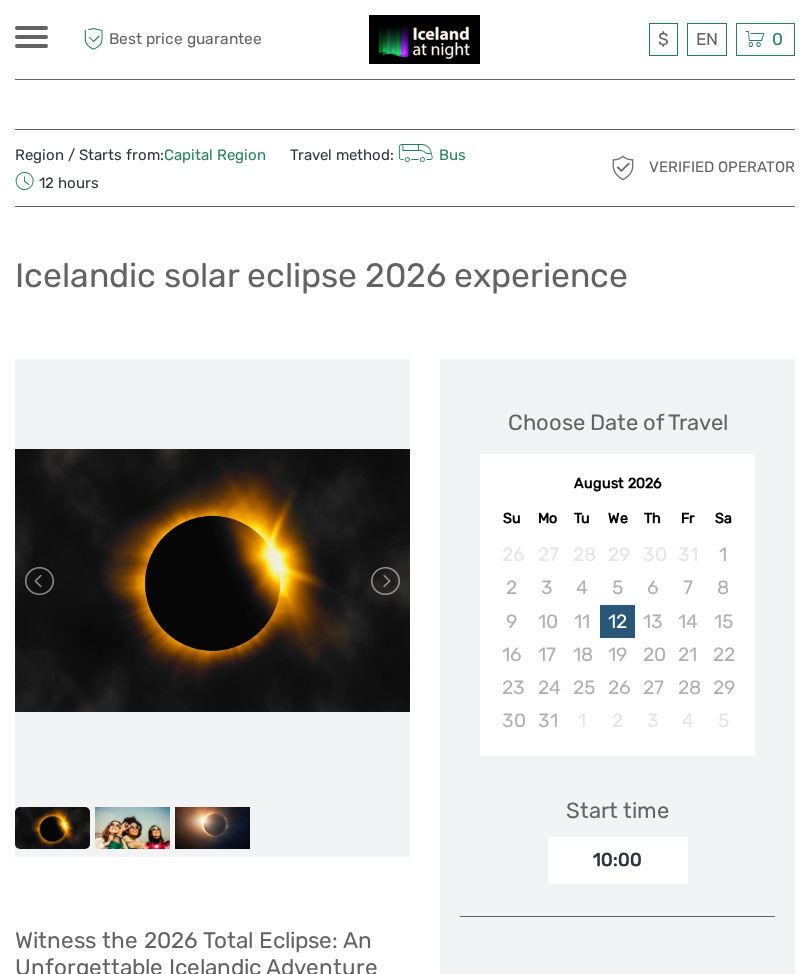 click on "Region / Starts from:
Capital Region
Travel method:
Bus
12 hours
Verified Operator
Icelandic solar eclipse 2026 experience
Witness the 2026 Total Eclipse: An Unforgettable Icelandic Adventure
Discover the Ultimate Eclipse Experience
Why Iceland?
Tour Highlights
Flexible Itinerary
Comfortable Travel
Celebratory Toast
Complimentary solar eclipse glasses
The 2026 Total Eclipse" at bounding box center [405, 2110] 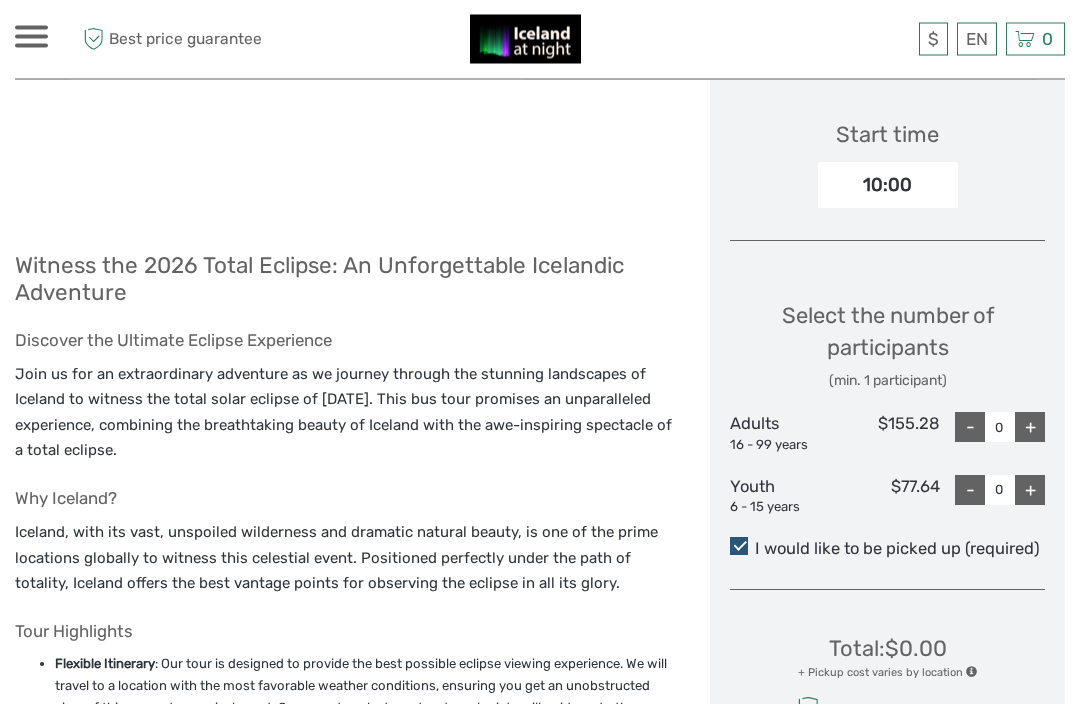 scroll, scrollTop: 650, scrollLeft: 0, axis: vertical 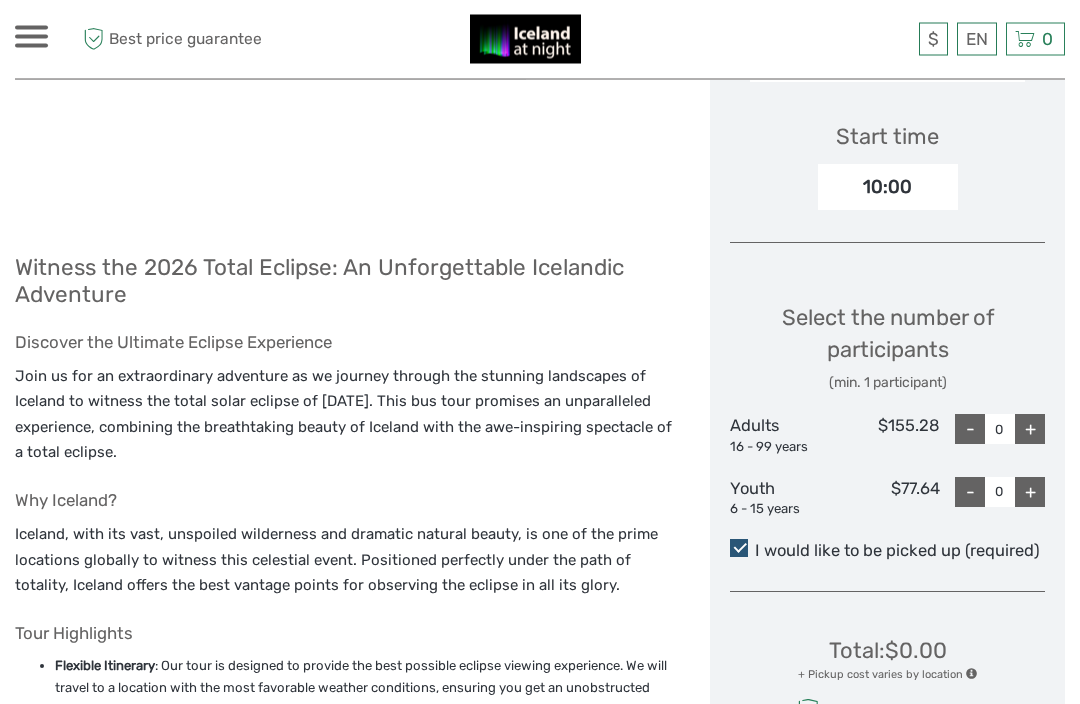 click on "+" at bounding box center (1030, 430) 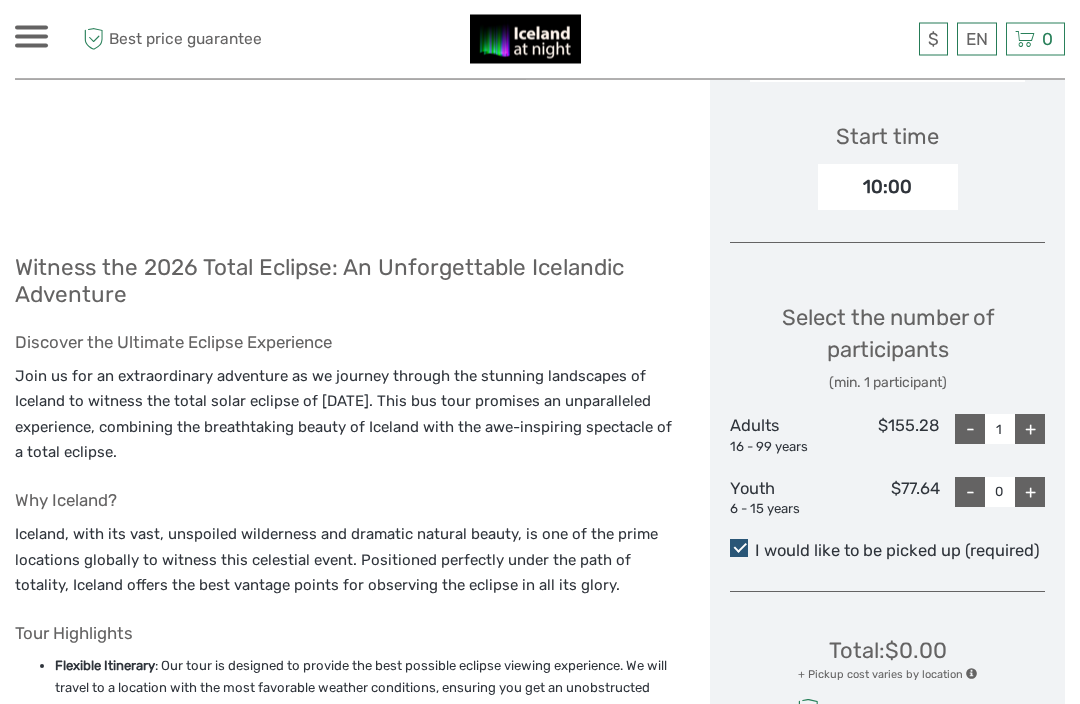 scroll, scrollTop: 651, scrollLeft: 0, axis: vertical 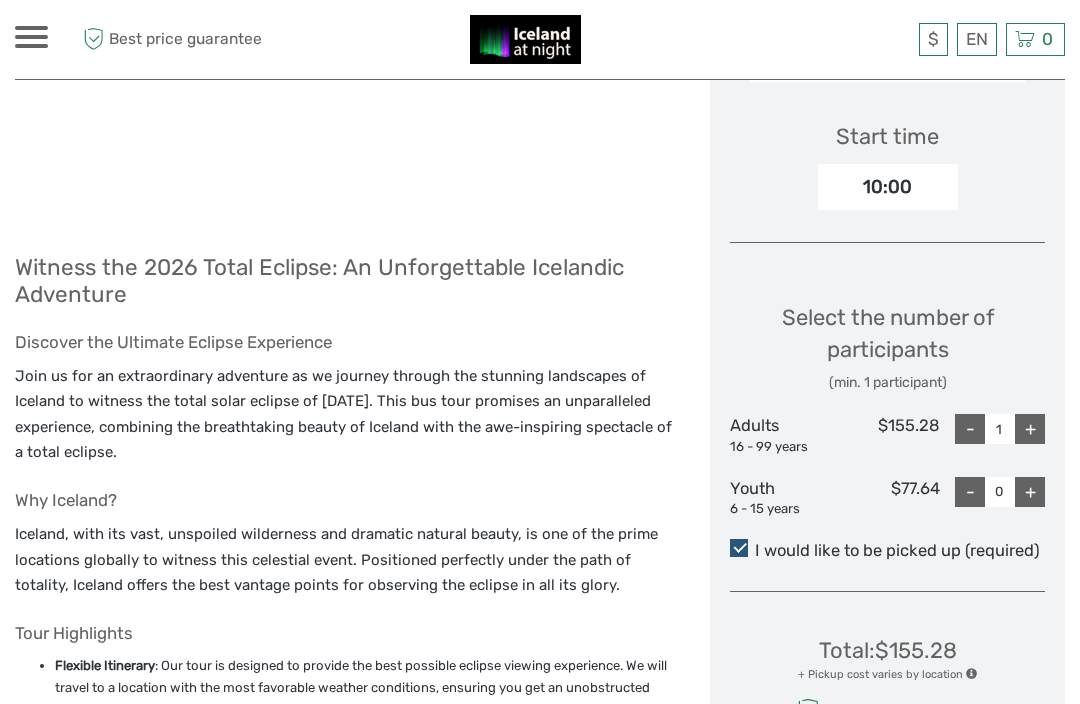 click on "+" at bounding box center [1030, 429] 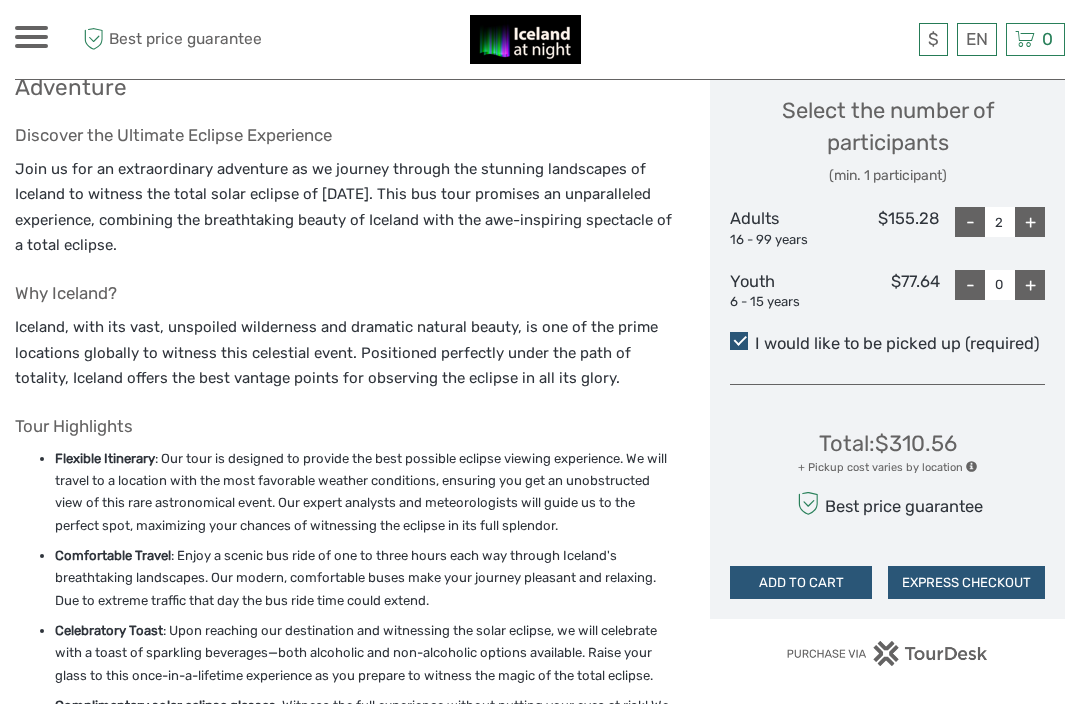 scroll, scrollTop: 868, scrollLeft: 0, axis: vertical 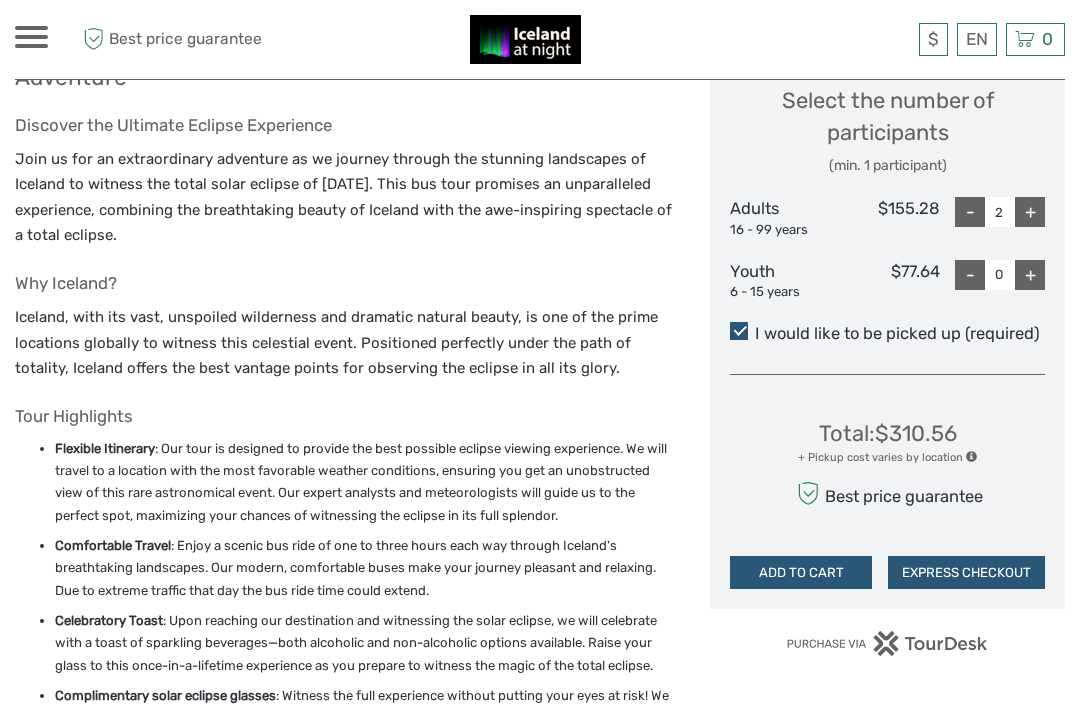 click on "ADD TO CART" at bounding box center [801, 573] 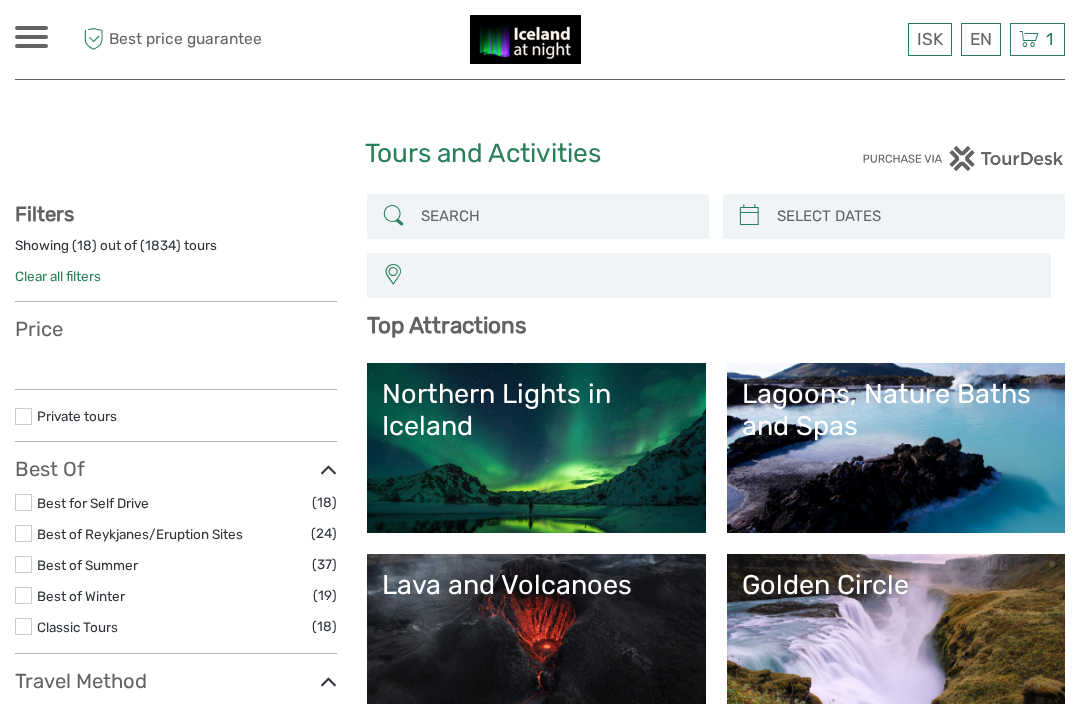 select 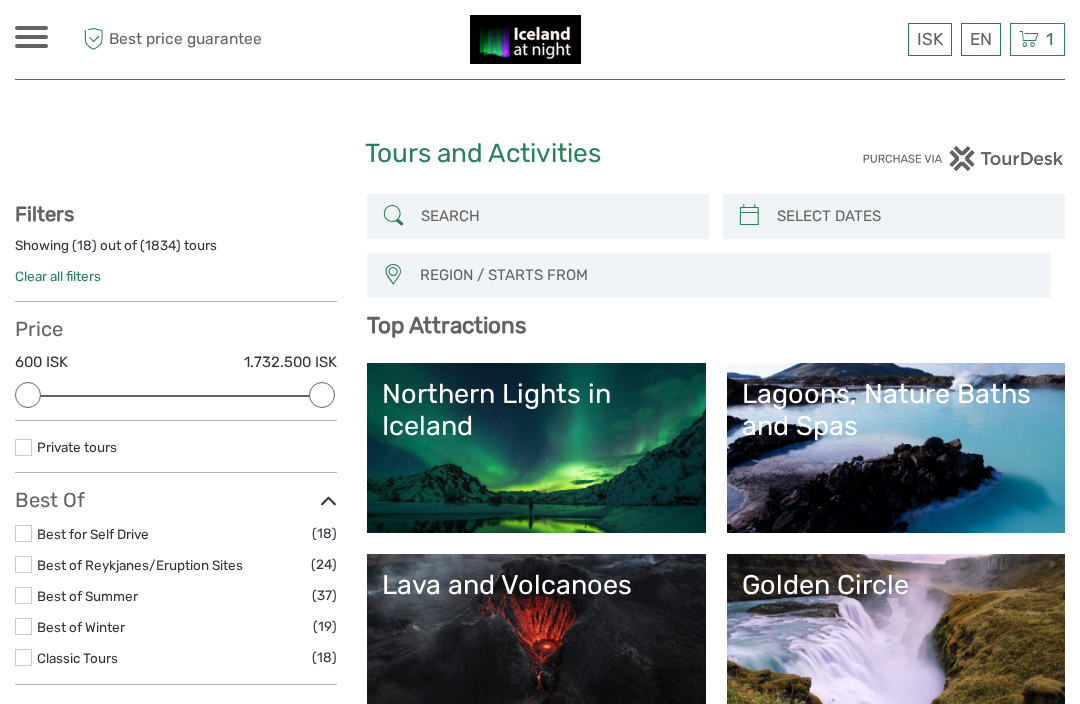 scroll, scrollTop: 0, scrollLeft: 0, axis: both 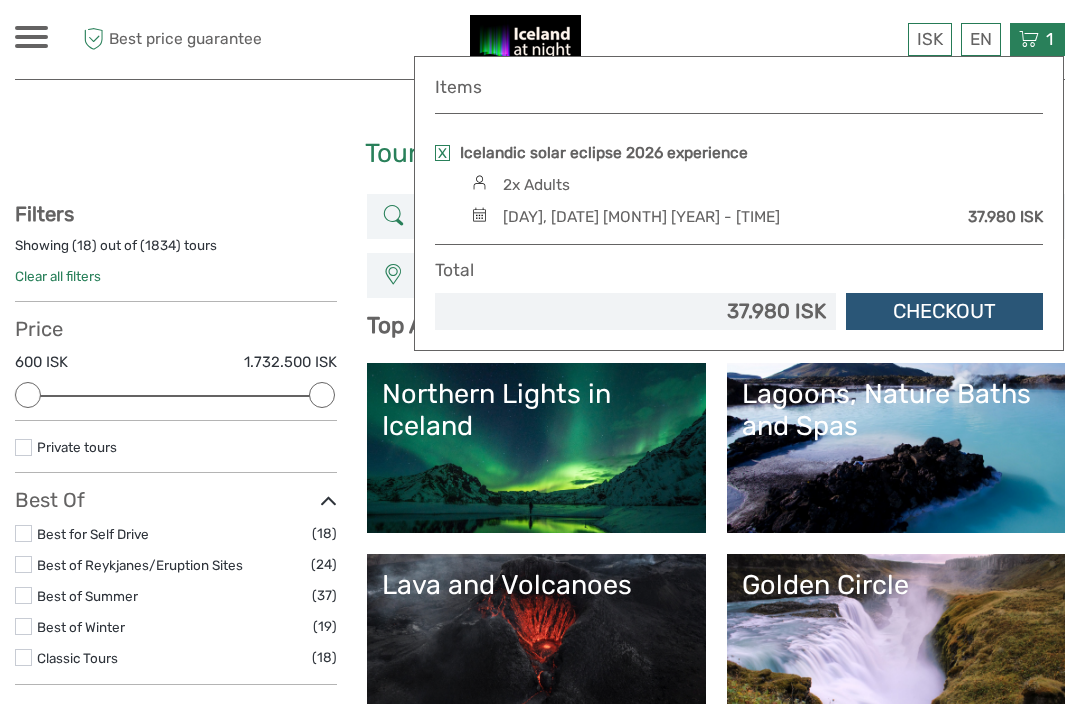 click on "ISK" at bounding box center [930, 39] 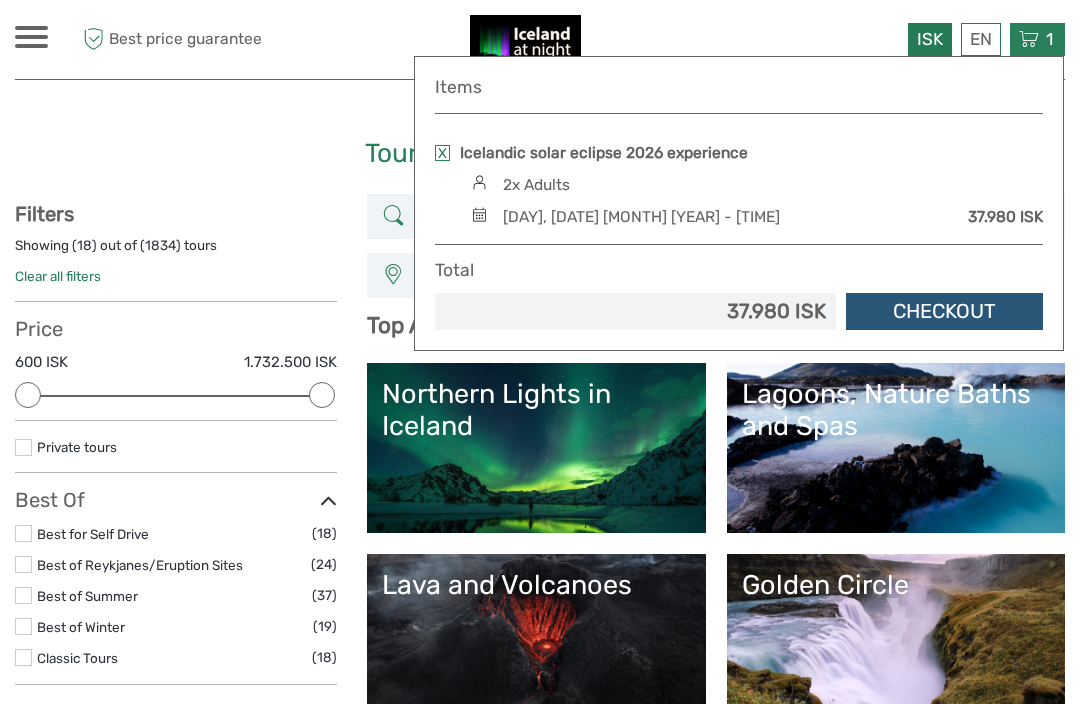 click at bounding box center (1029, 39) 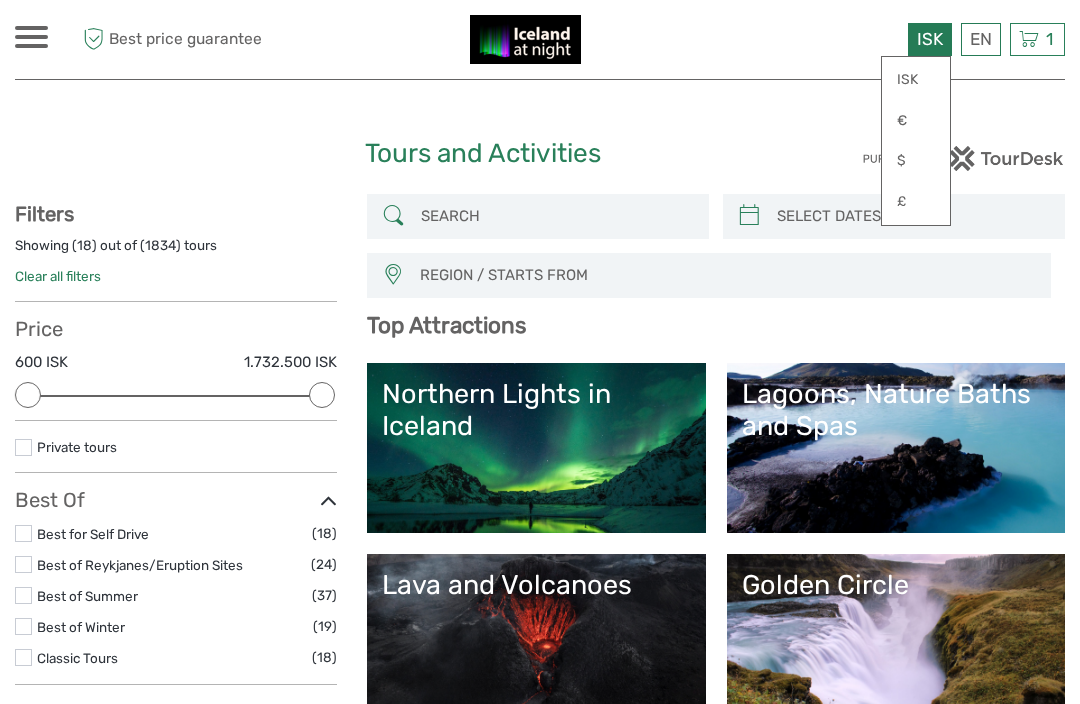 click on "$" at bounding box center (916, 161) 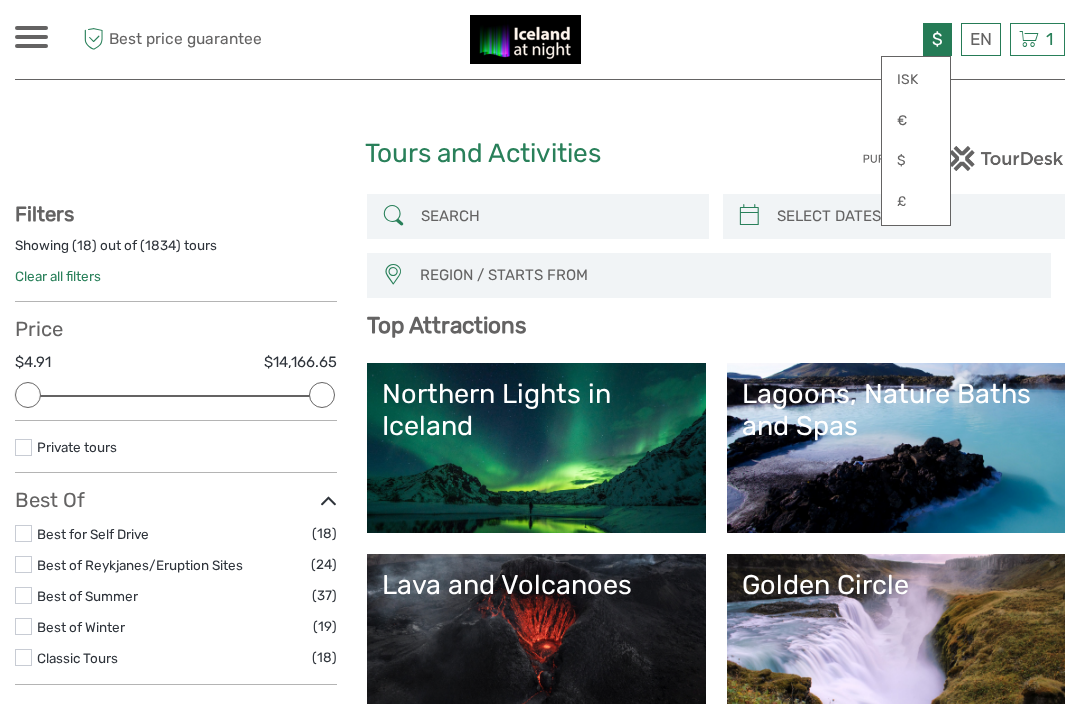 click on "1" at bounding box center (1049, 39) 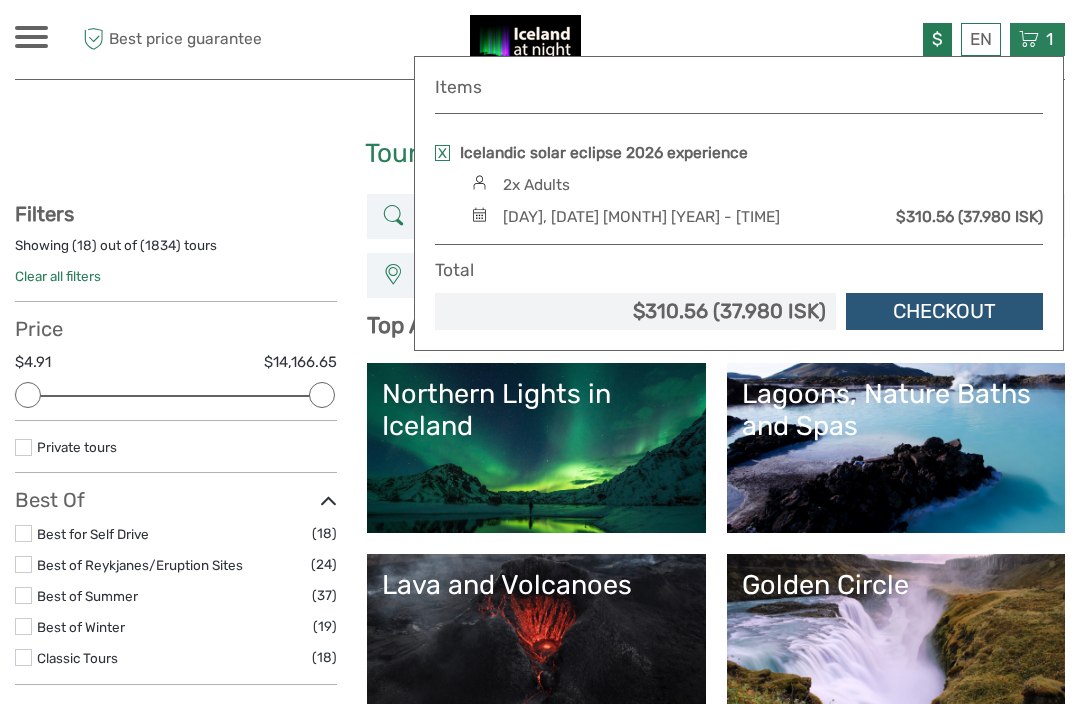 click on "Checkout" at bounding box center [944, 311] 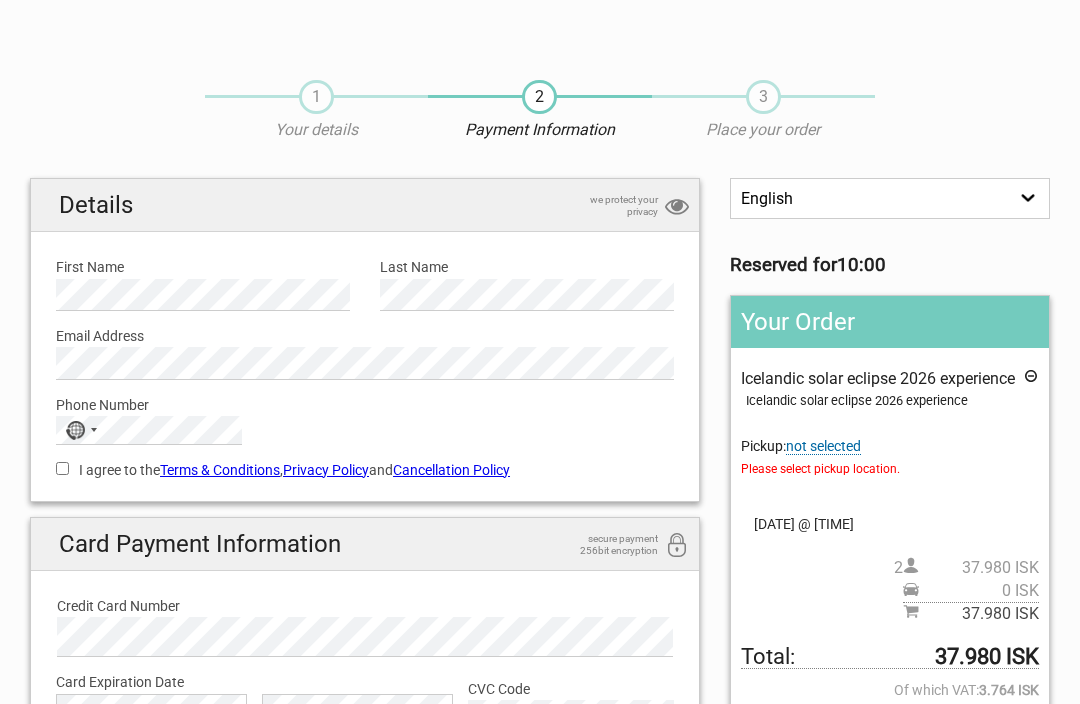 scroll, scrollTop: 0, scrollLeft: 0, axis: both 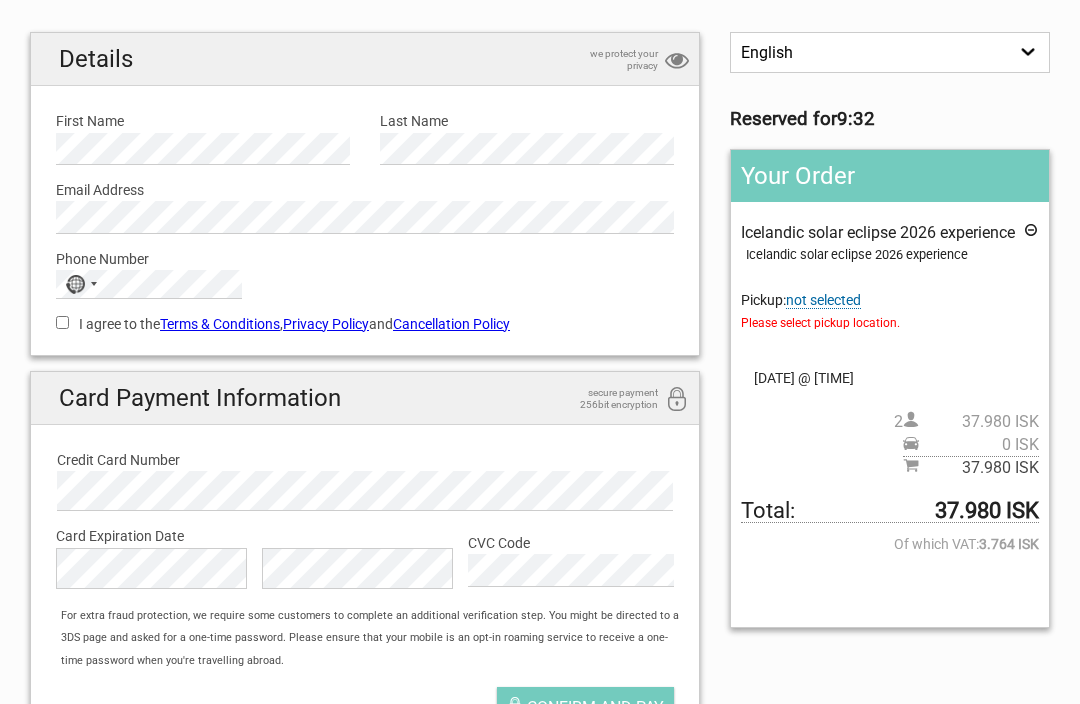 click on "I agree to the  Terms & Conditions ,  Privacy Policy  and  Cancellation Policy" at bounding box center (62, 322) 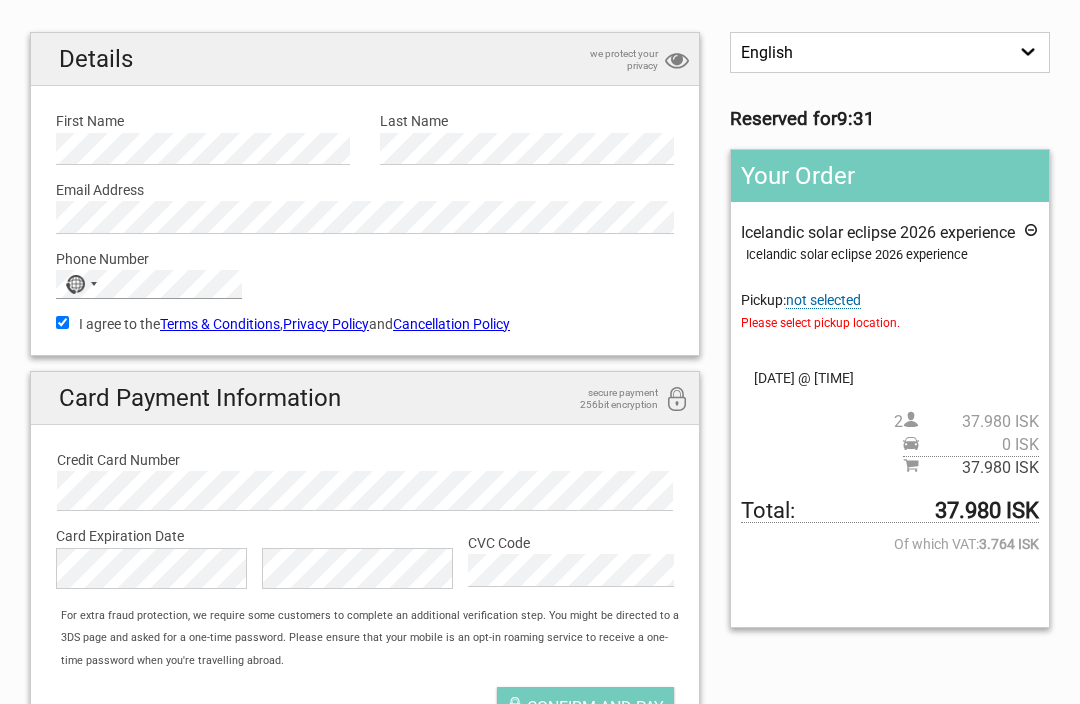 scroll, scrollTop: 145, scrollLeft: 0, axis: vertical 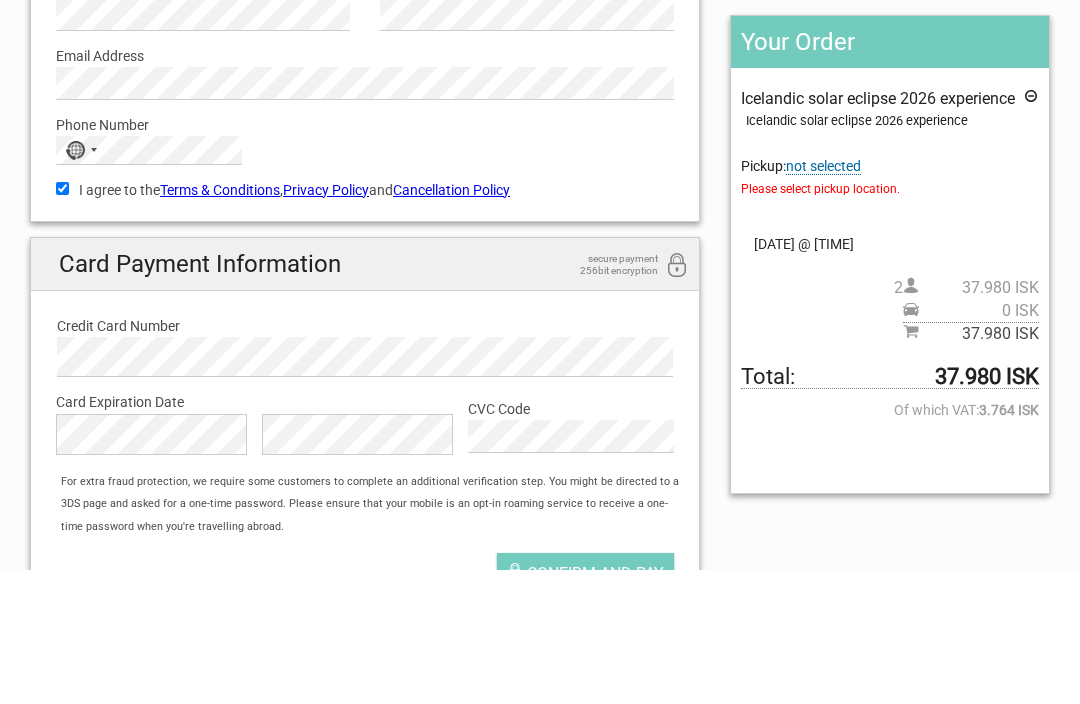 click on "No country selected" at bounding box center [80, 285] 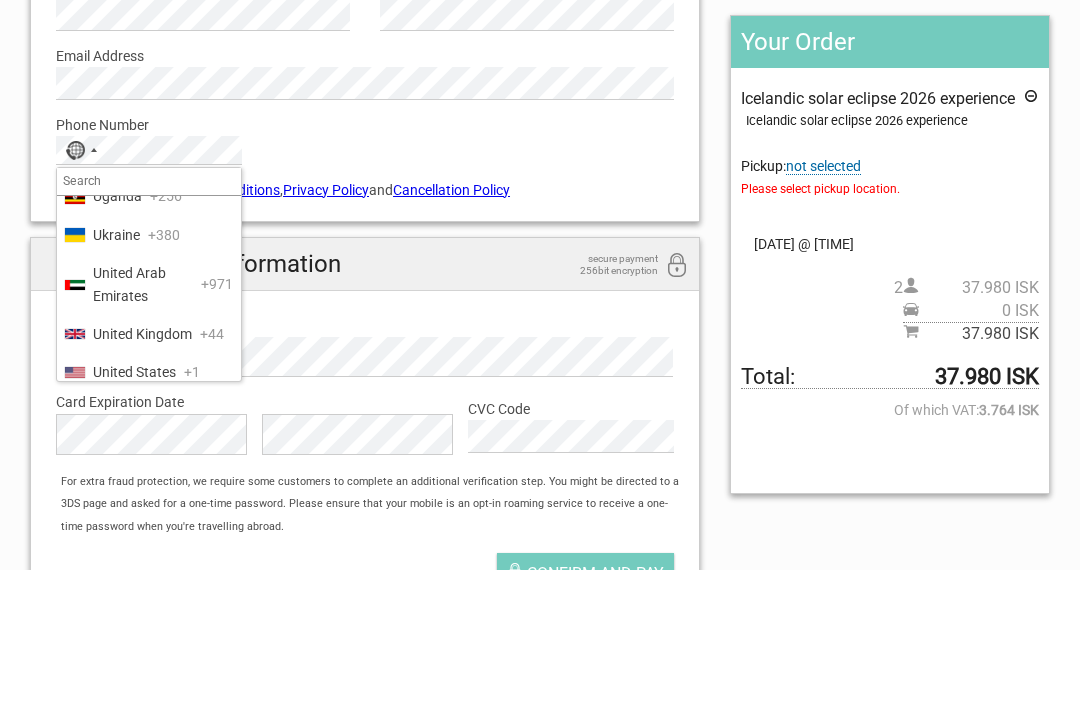 scroll, scrollTop: 9362, scrollLeft: 0, axis: vertical 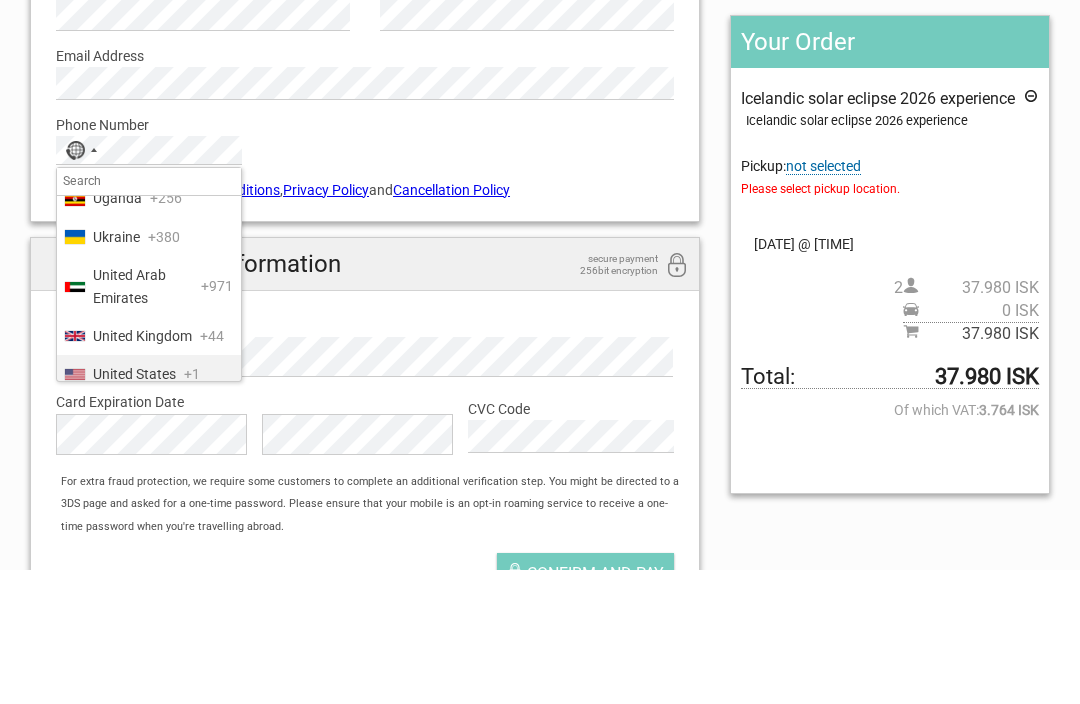 click on "United States" at bounding box center (134, 509) 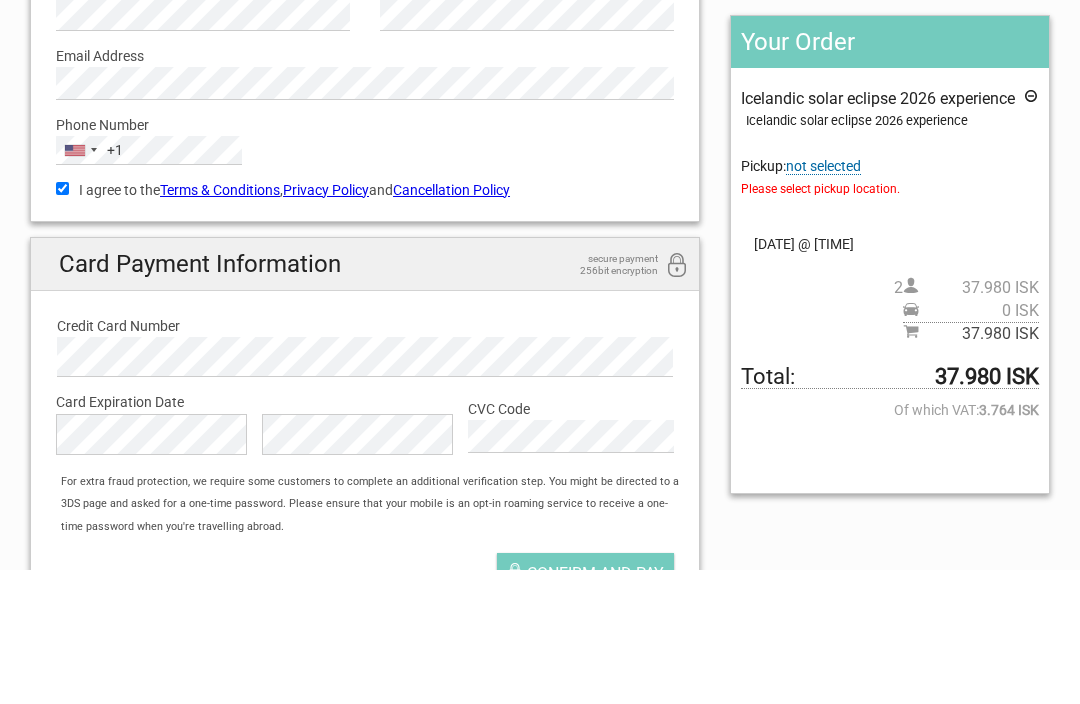 scroll, scrollTop: 280, scrollLeft: 0, axis: vertical 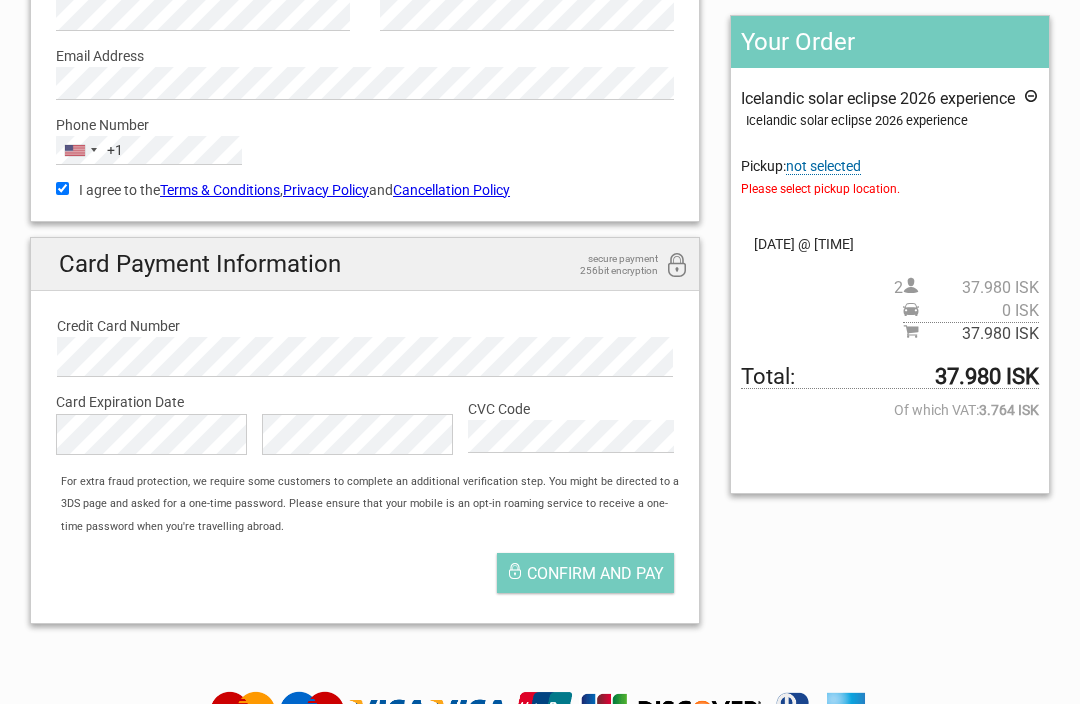 click on "not selected" at bounding box center (823, 166) 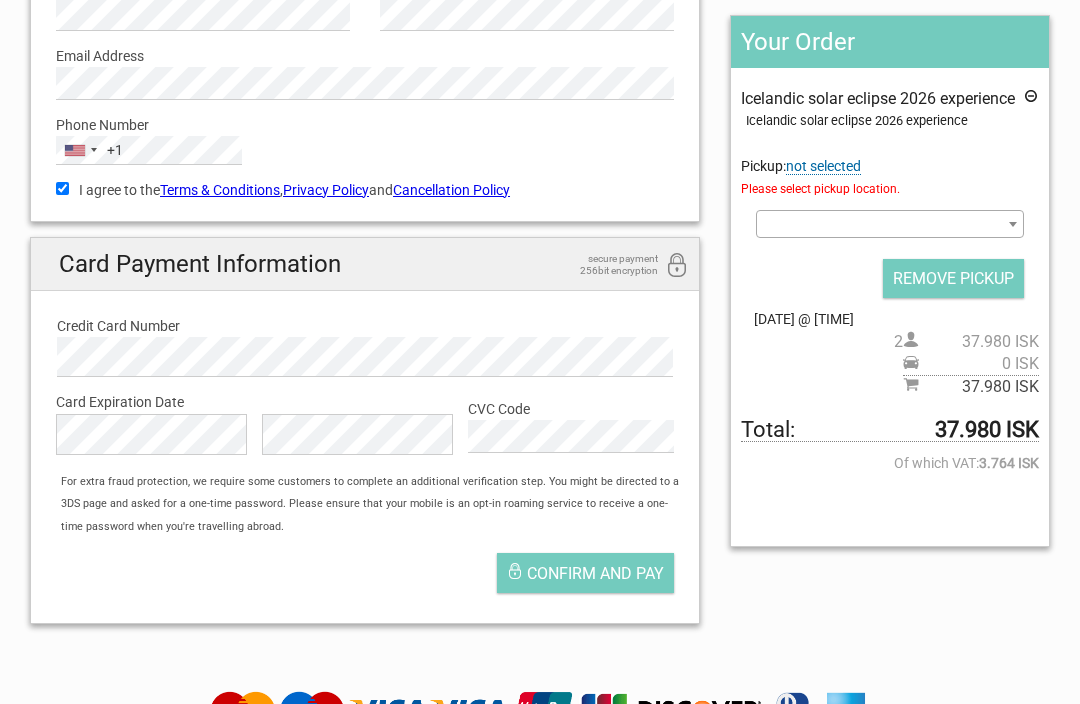 click at bounding box center [1013, 224] 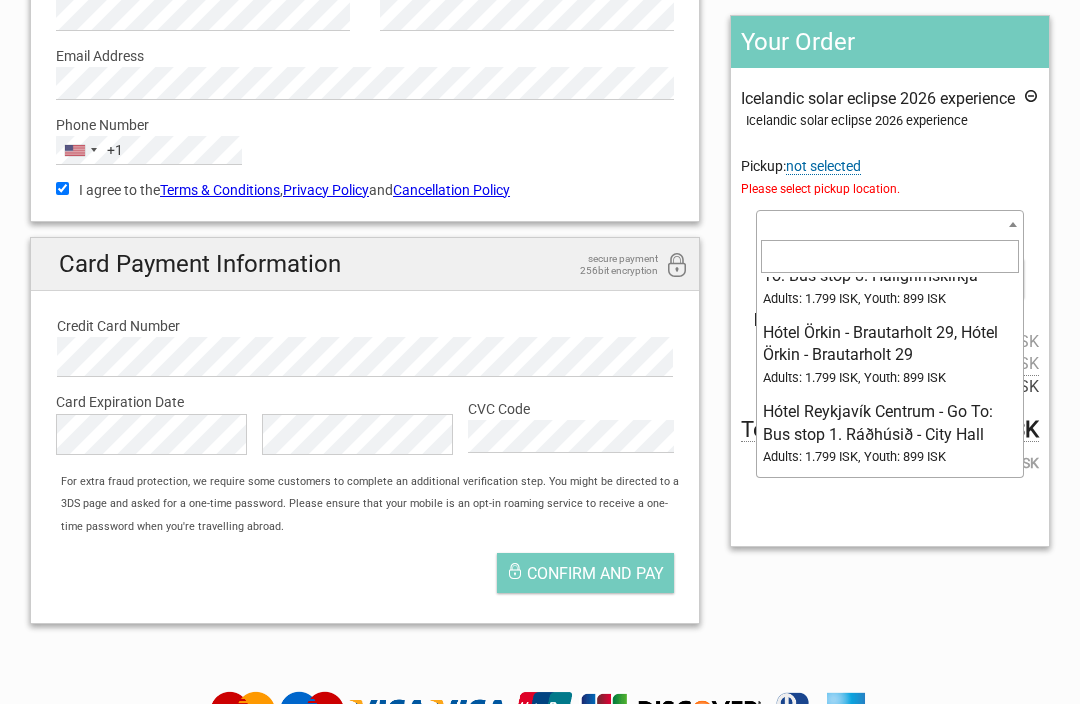 scroll, scrollTop: 8988, scrollLeft: 0, axis: vertical 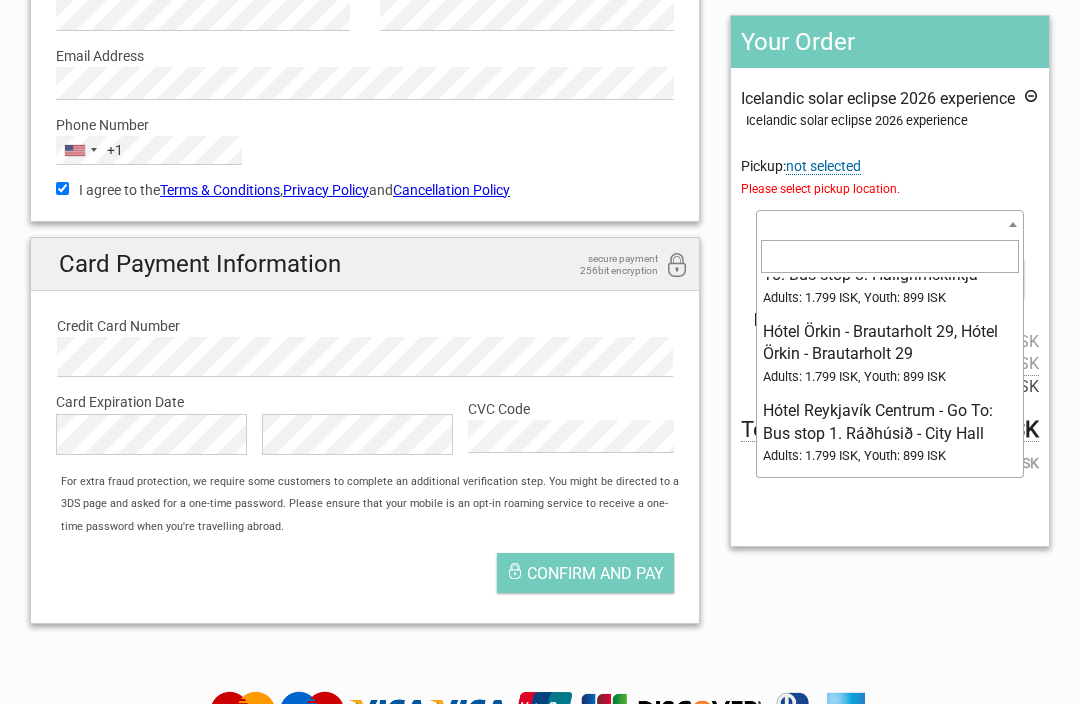 select on "1093182" 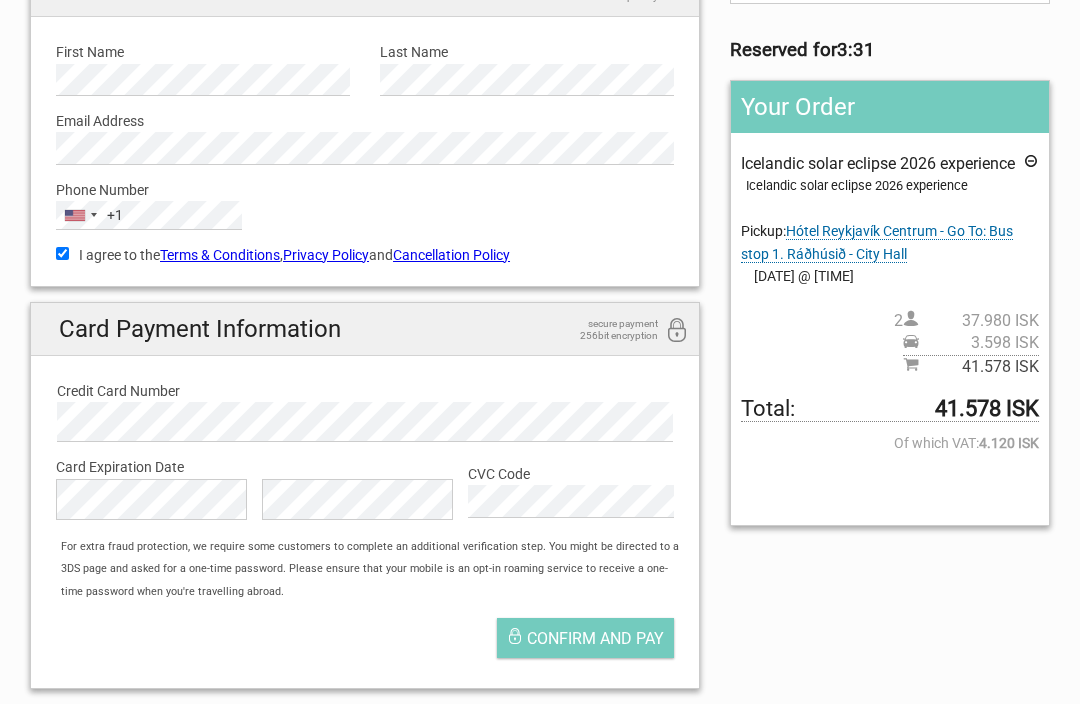 scroll, scrollTop: 215, scrollLeft: 0, axis: vertical 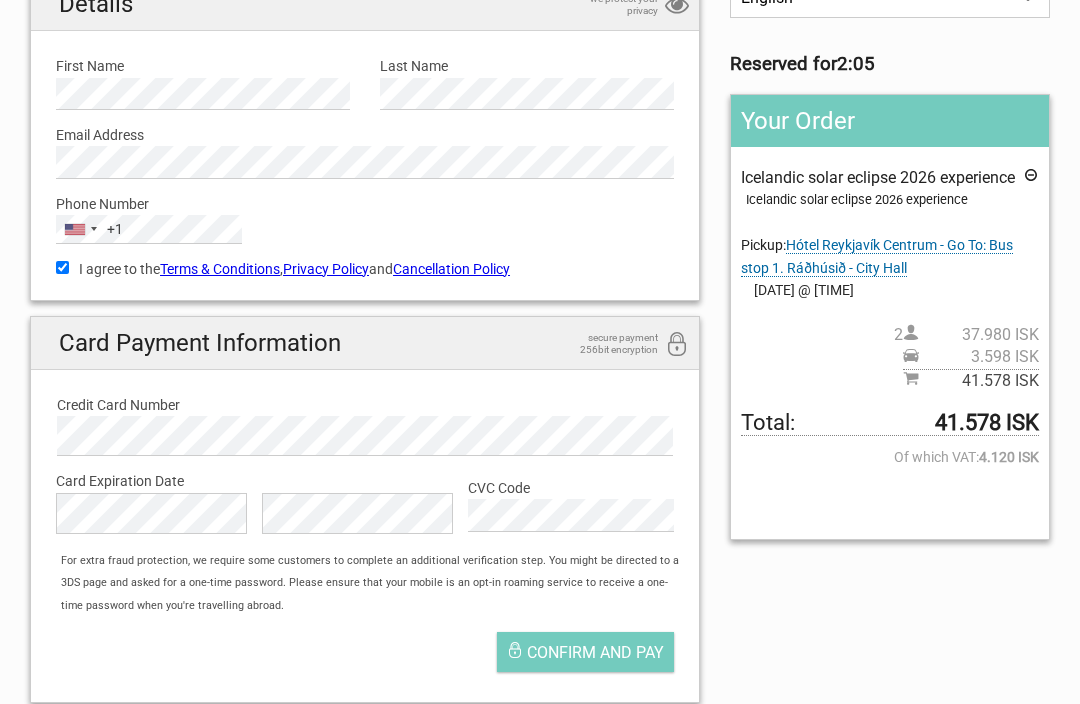 click on "Confirm and pay" at bounding box center (595, 652) 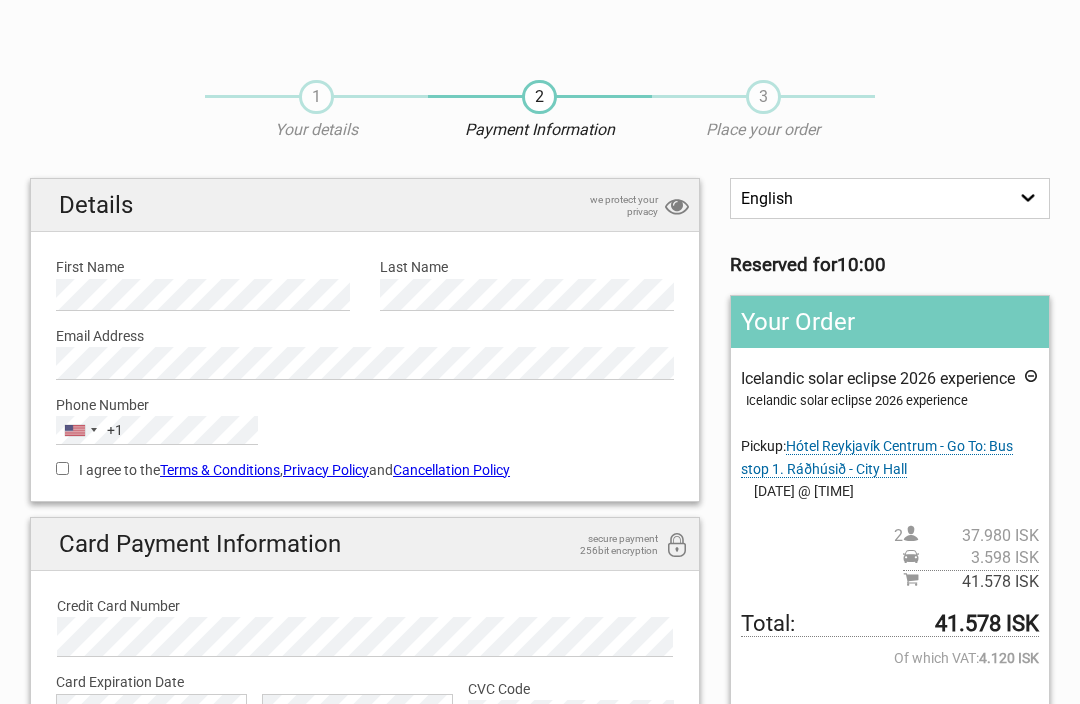 scroll, scrollTop: 0, scrollLeft: 0, axis: both 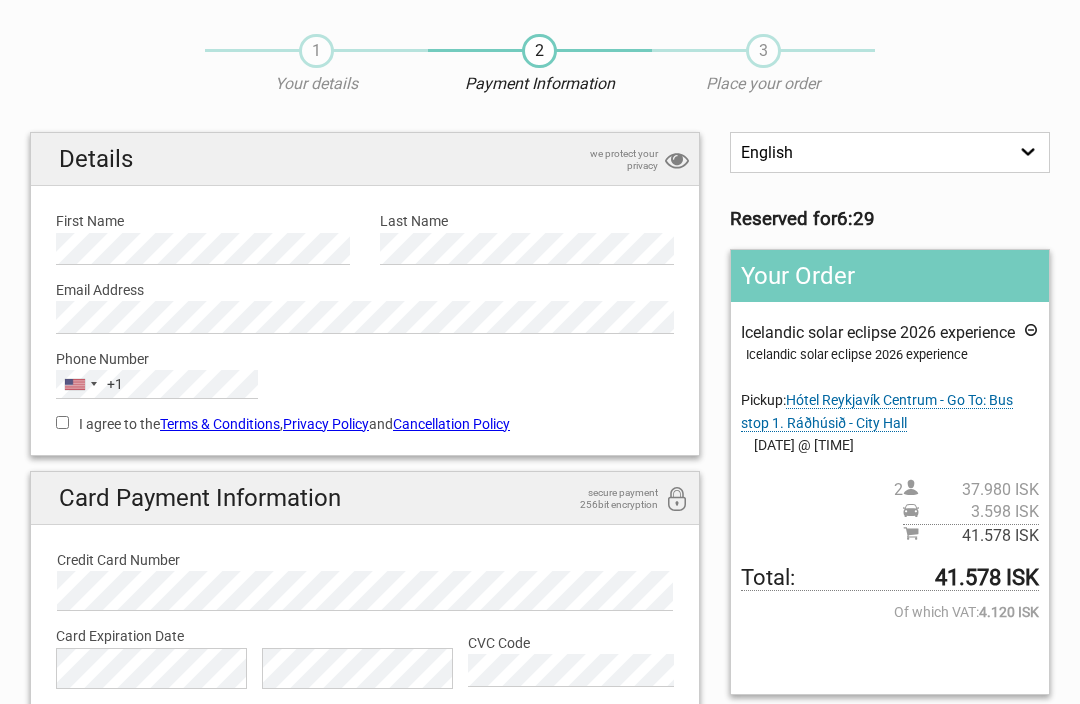 click on "I agree to the  Terms & Conditions ,  Privacy Policy  and  Cancellation Policy" at bounding box center [62, 422] 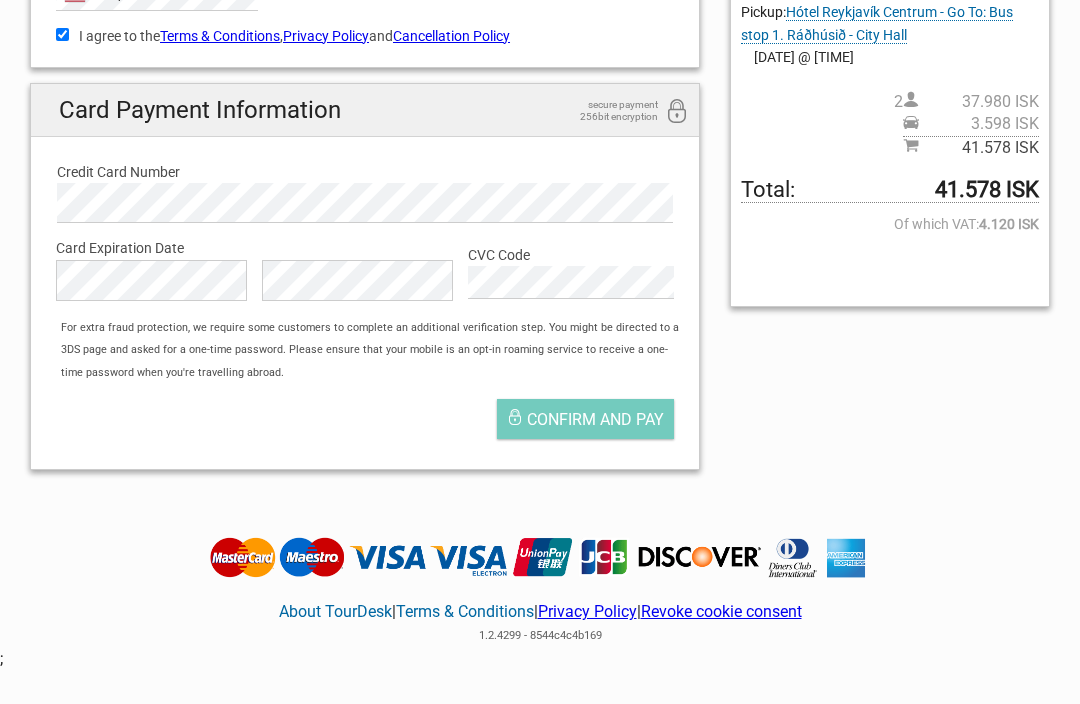 scroll, scrollTop: 461, scrollLeft: 0, axis: vertical 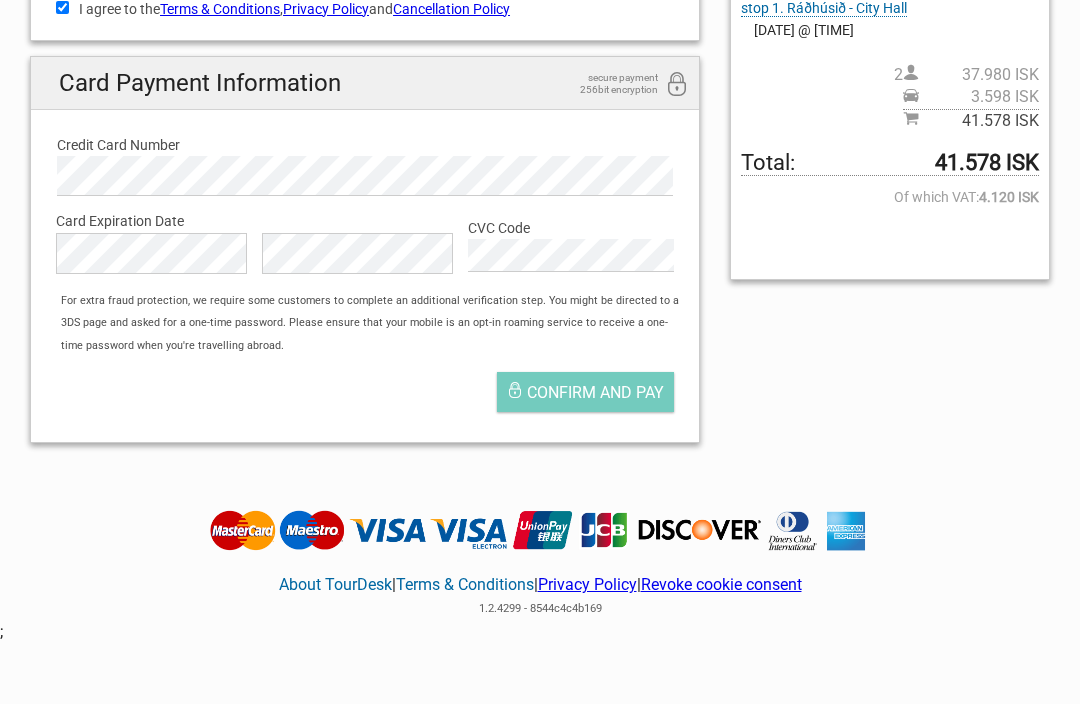 click on "Confirm and pay" at bounding box center (595, 392) 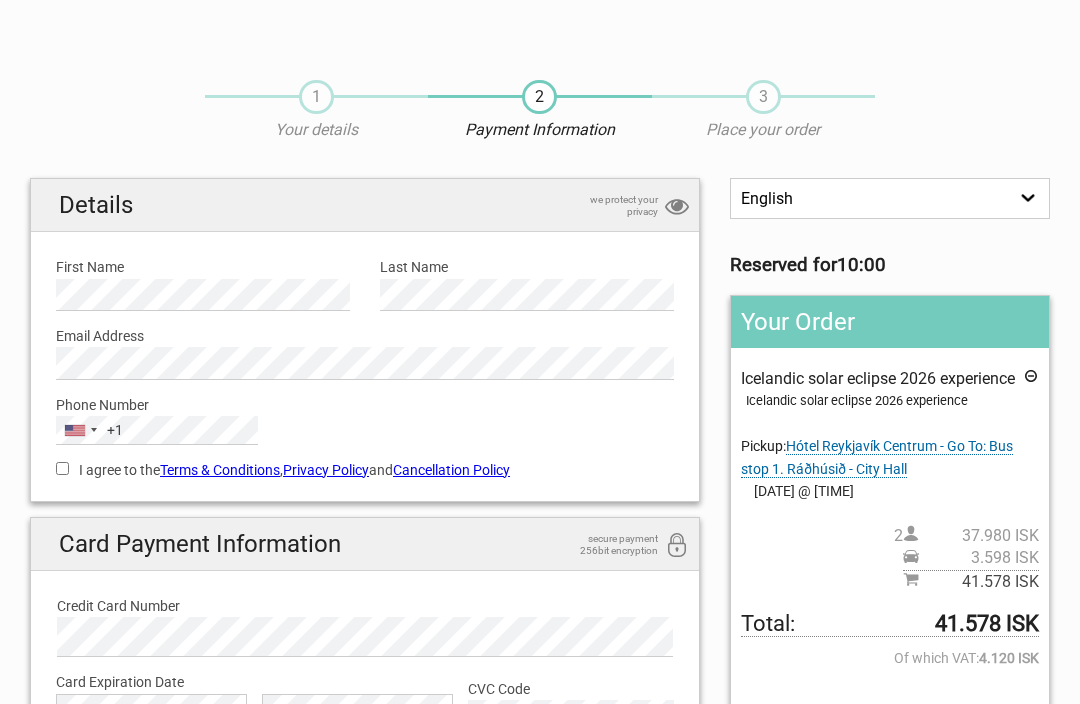 scroll, scrollTop: 0, scrollLeft: 0, axis: both 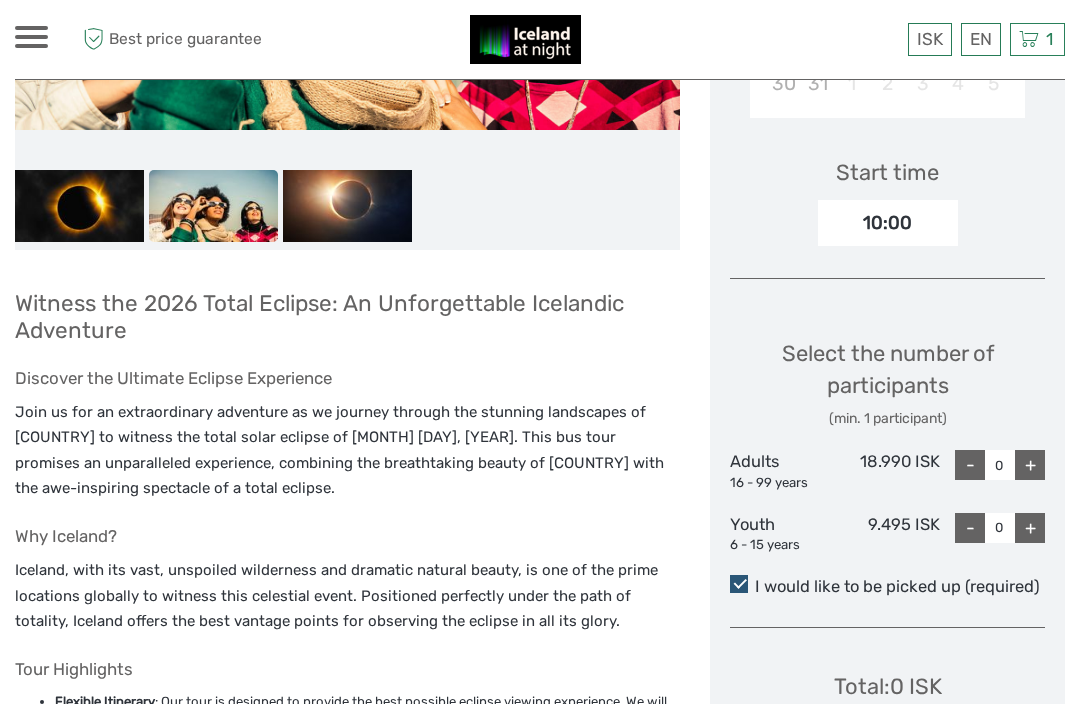 click on "+" at bounding box center (1030, 465) 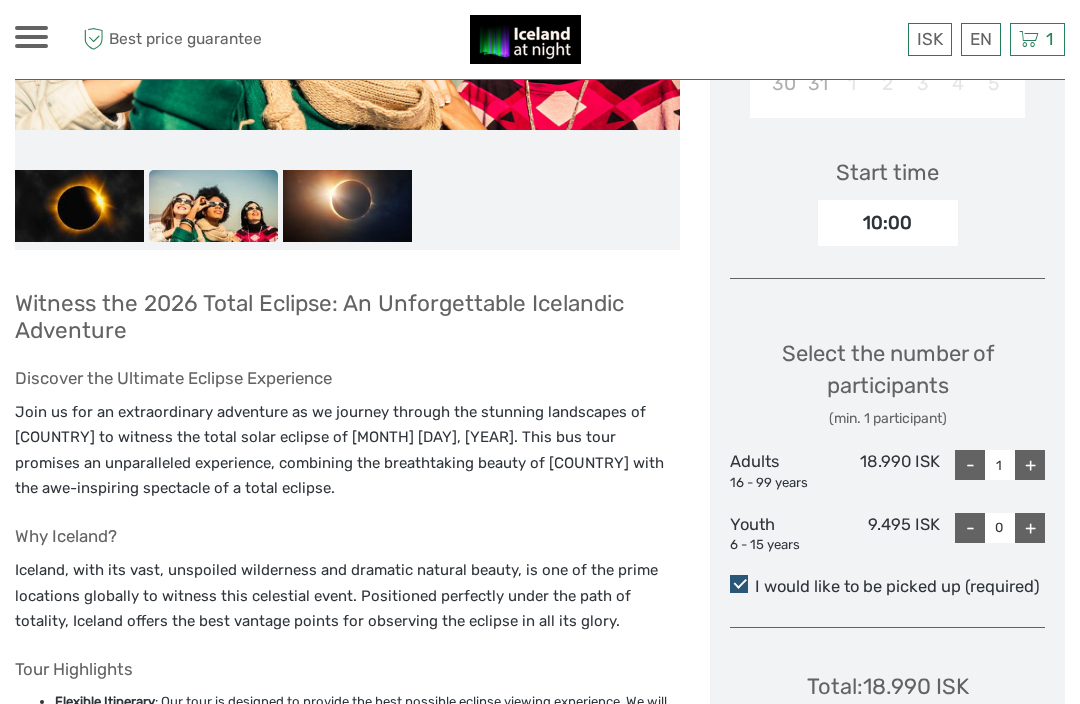 click on "+" at bounding box center (1030, 465) 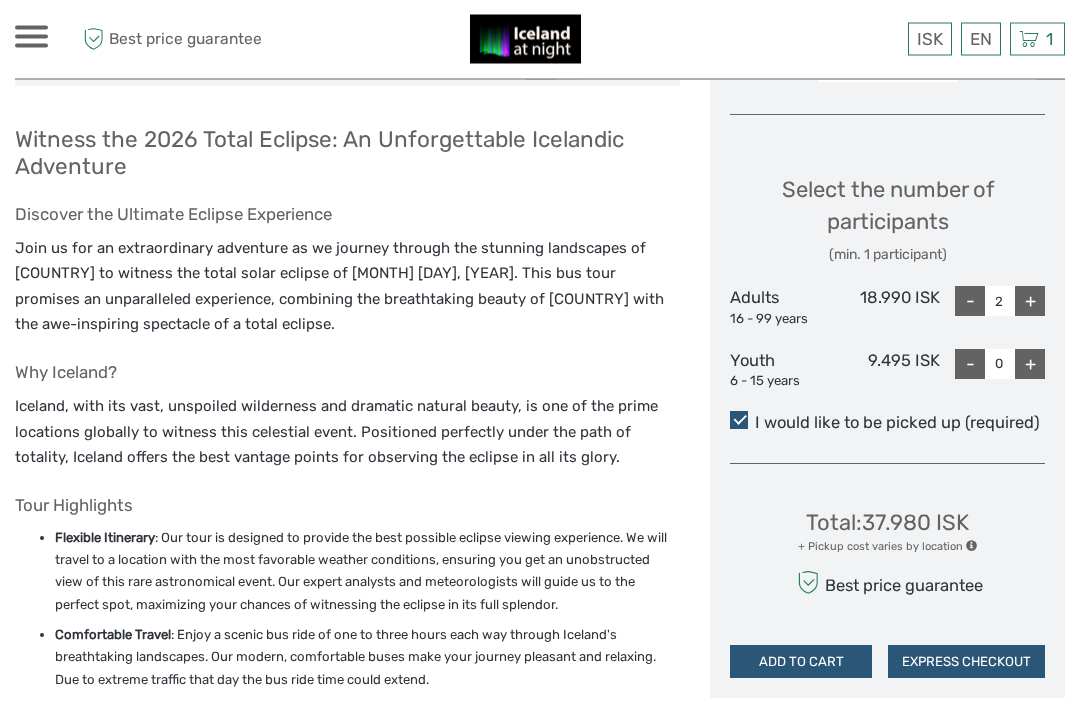 scroll, scrollTop: 780, scrollLeft: 0, axis: vertical 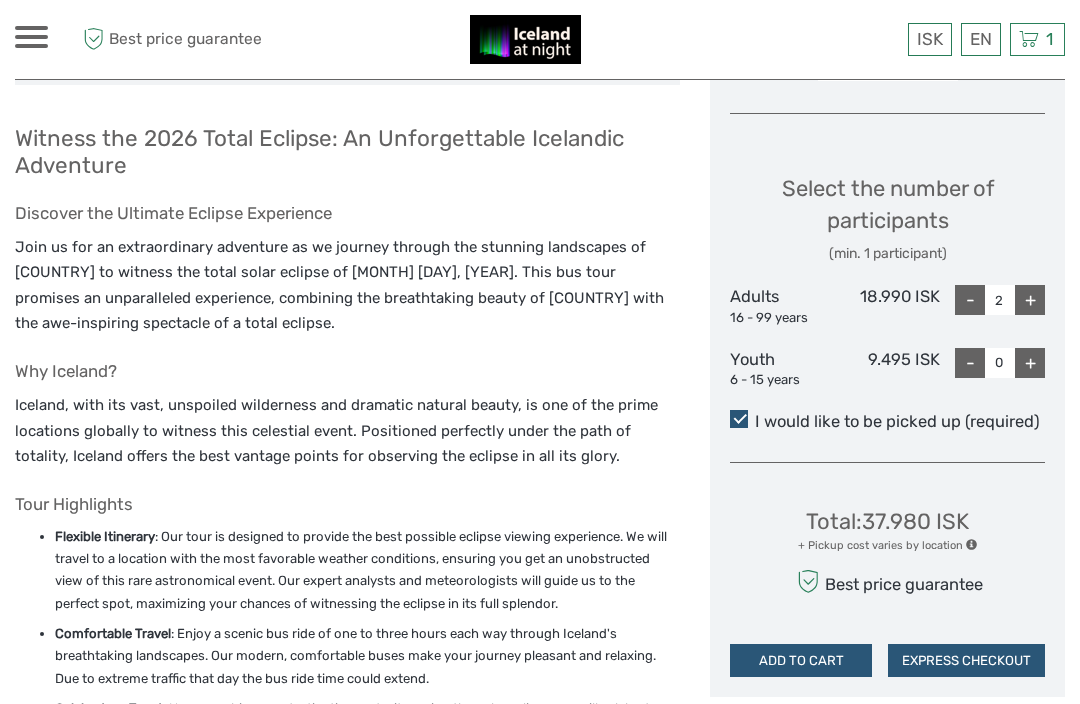 click on "$" at bounding box center [0, 0] 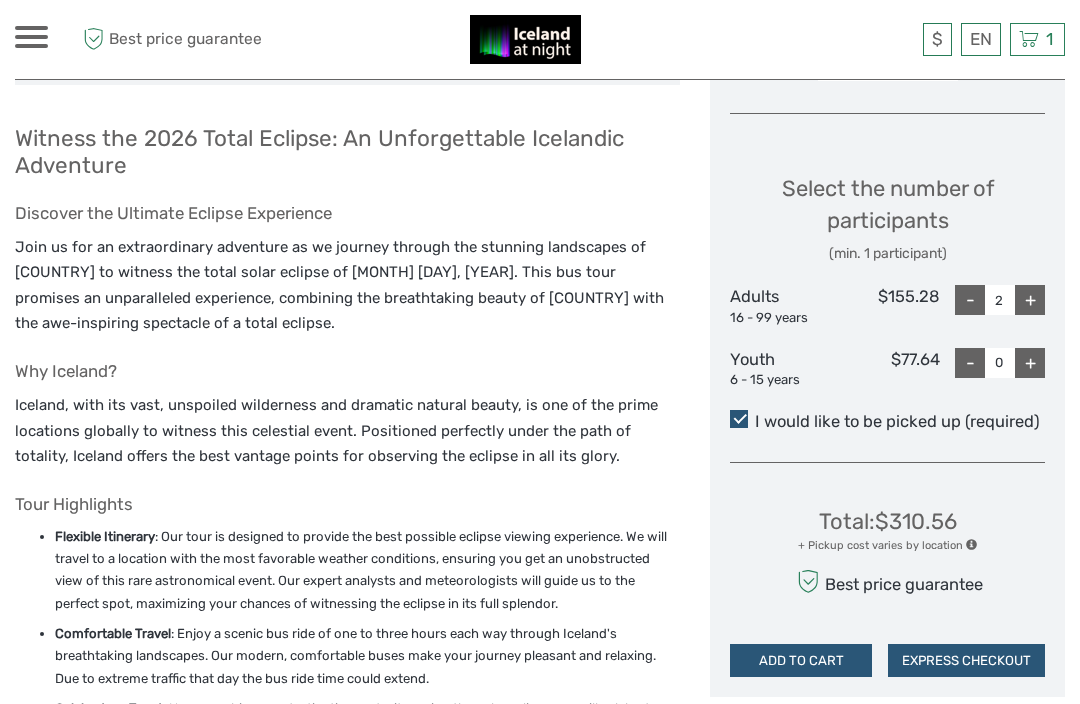 click on "EXPRESS CHECKOUT" at bounding box center [966, 661] 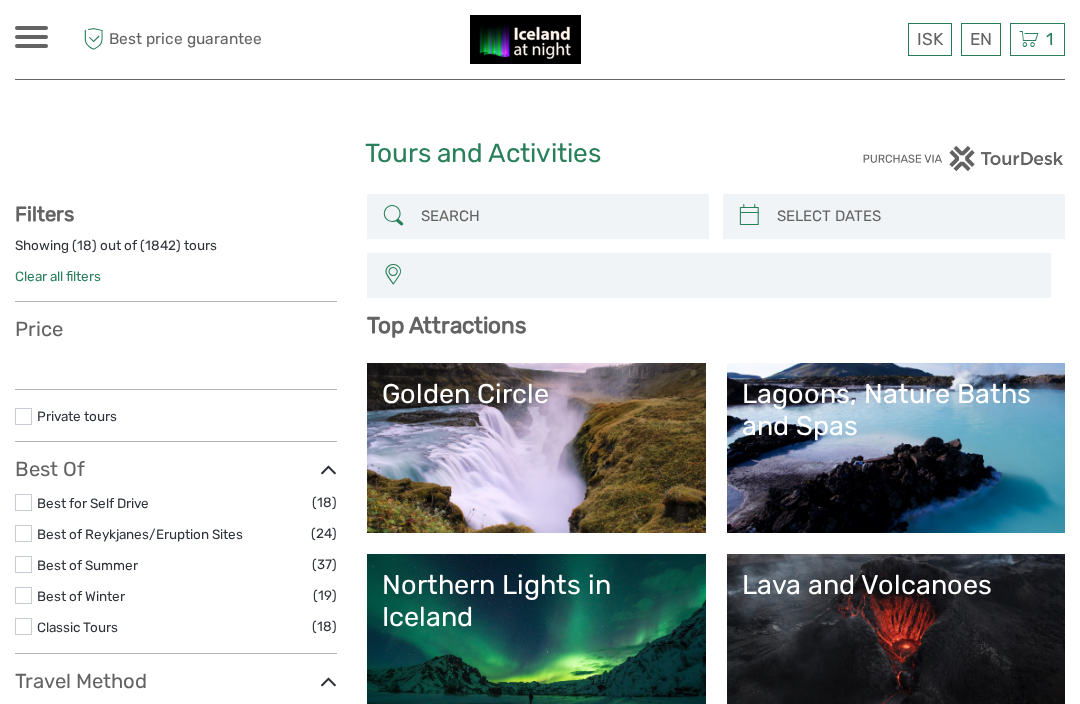 select 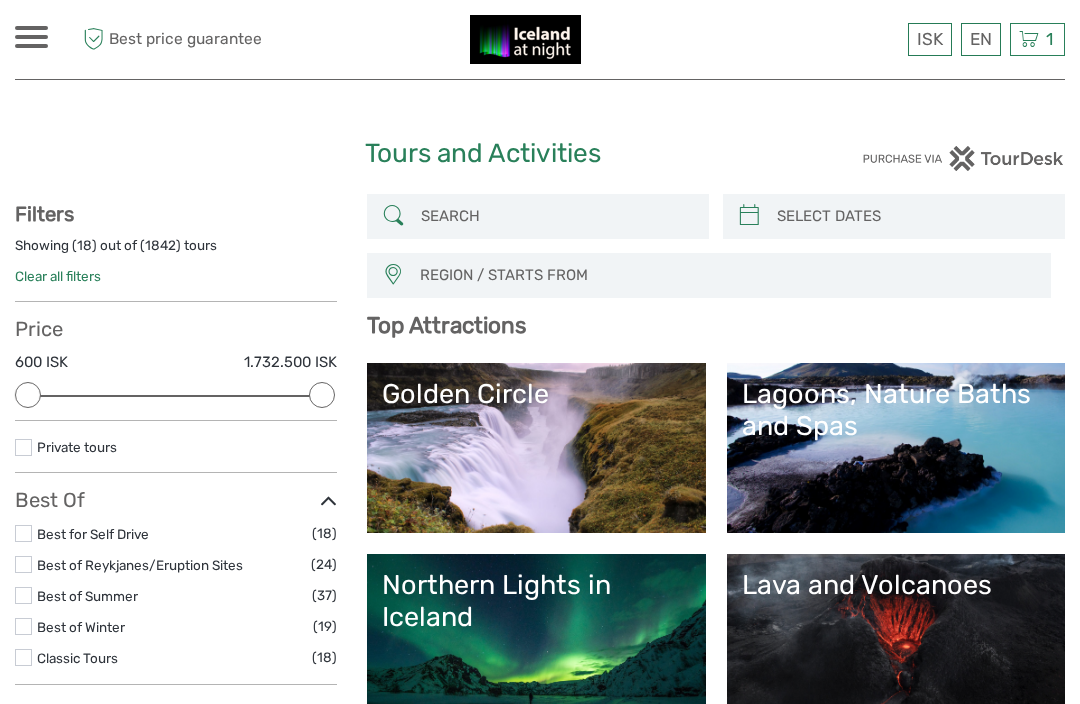 scroll, scrollTop: 0, scrollLeft: 0, axis: both 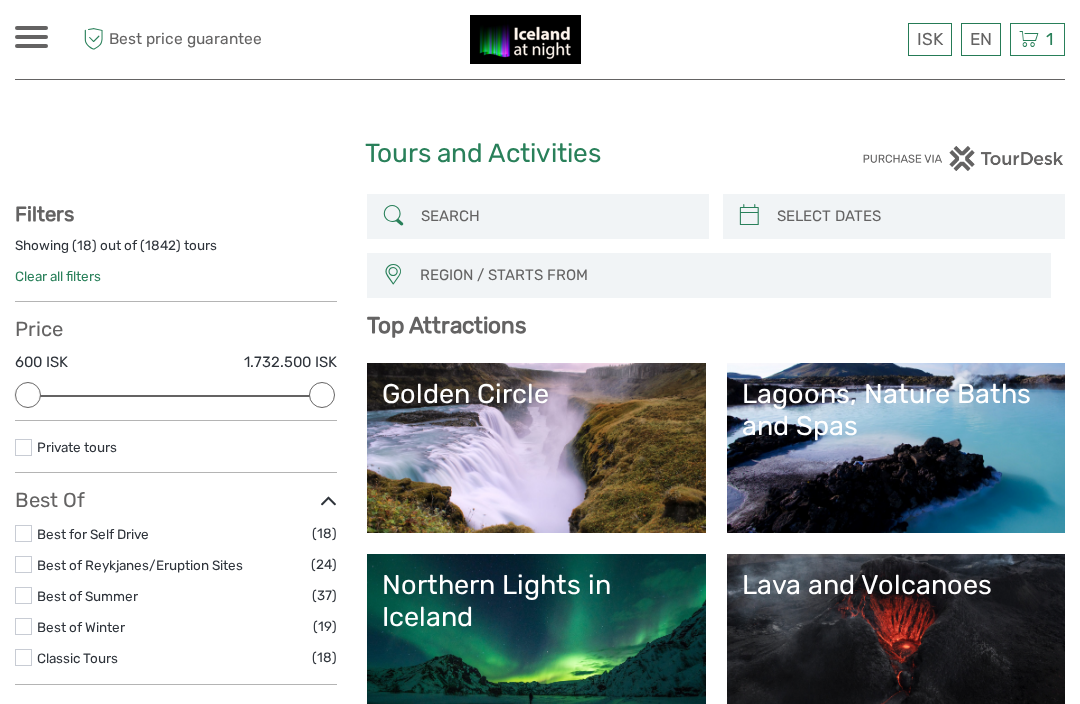 click at bounding box center (1029, 39) 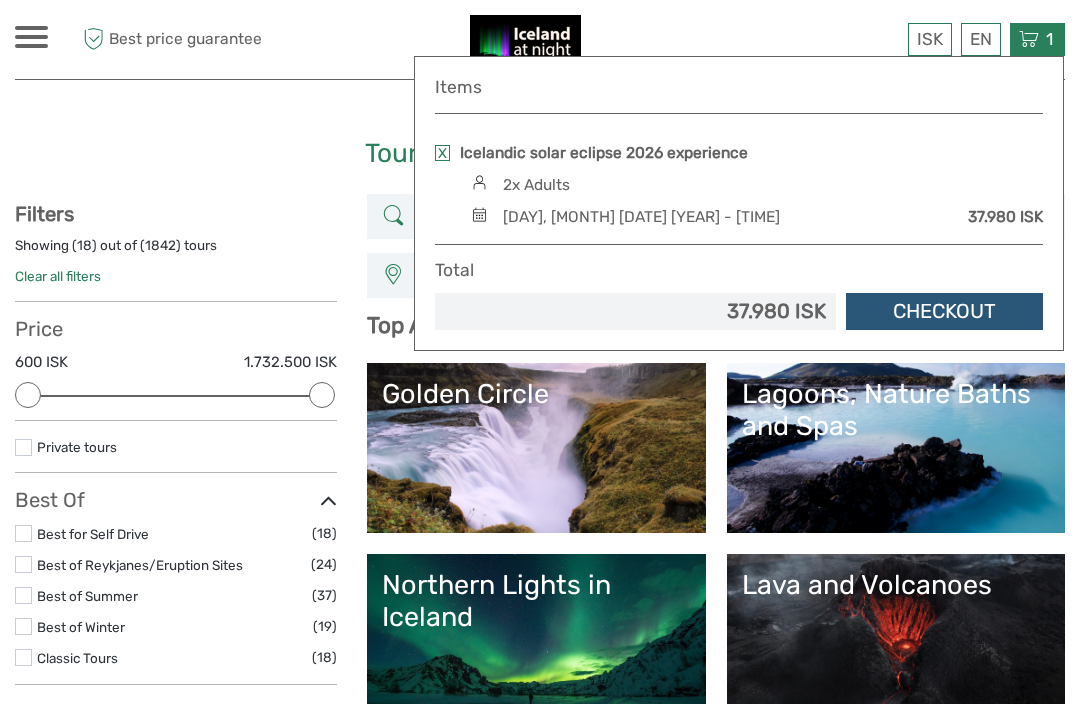 click on "ISK" at bounding box center (930, 39) 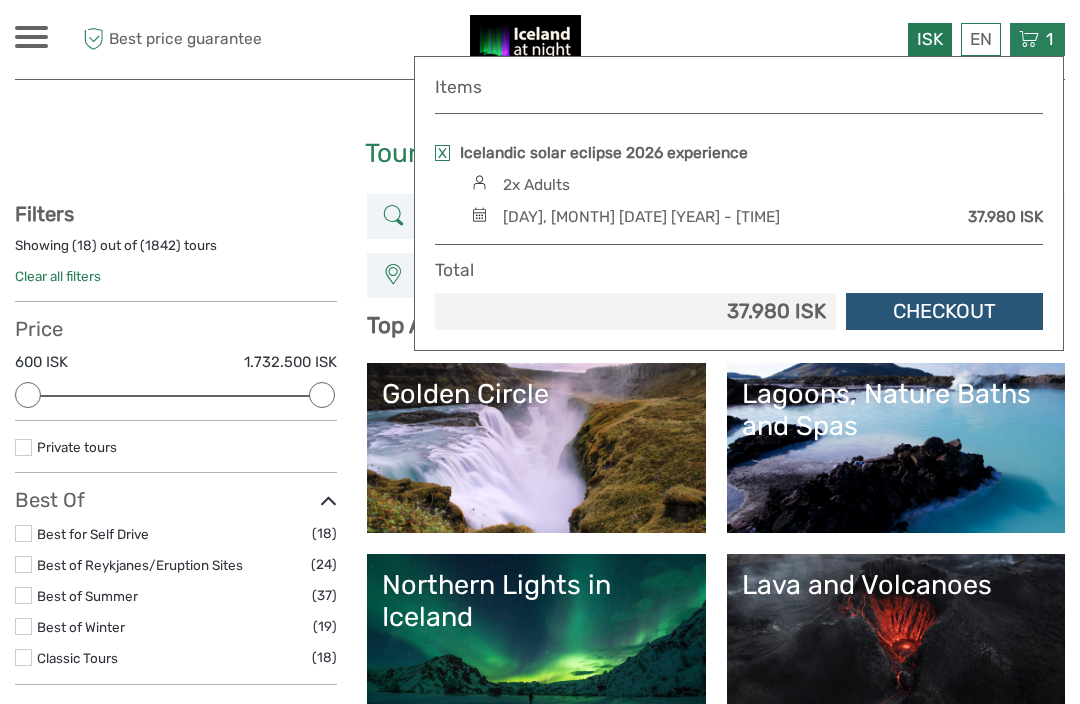 click on "Checkout" at bounding box center [944, 311] 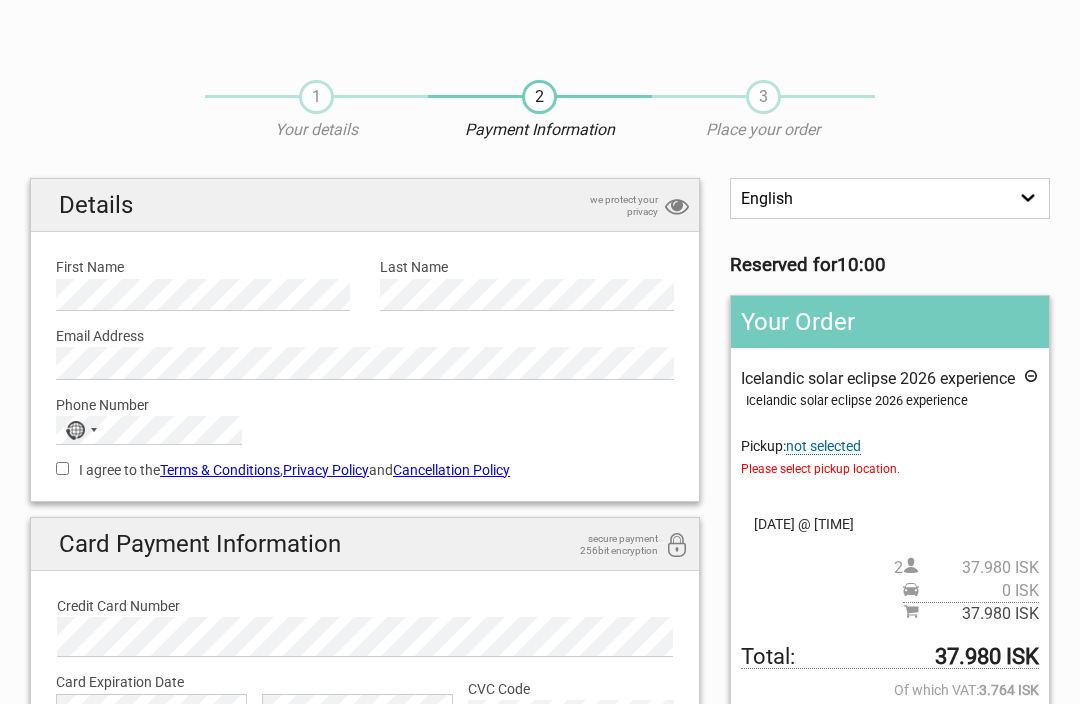 scroll, scrollTop: 0, scrollLeft: 0, axis: both 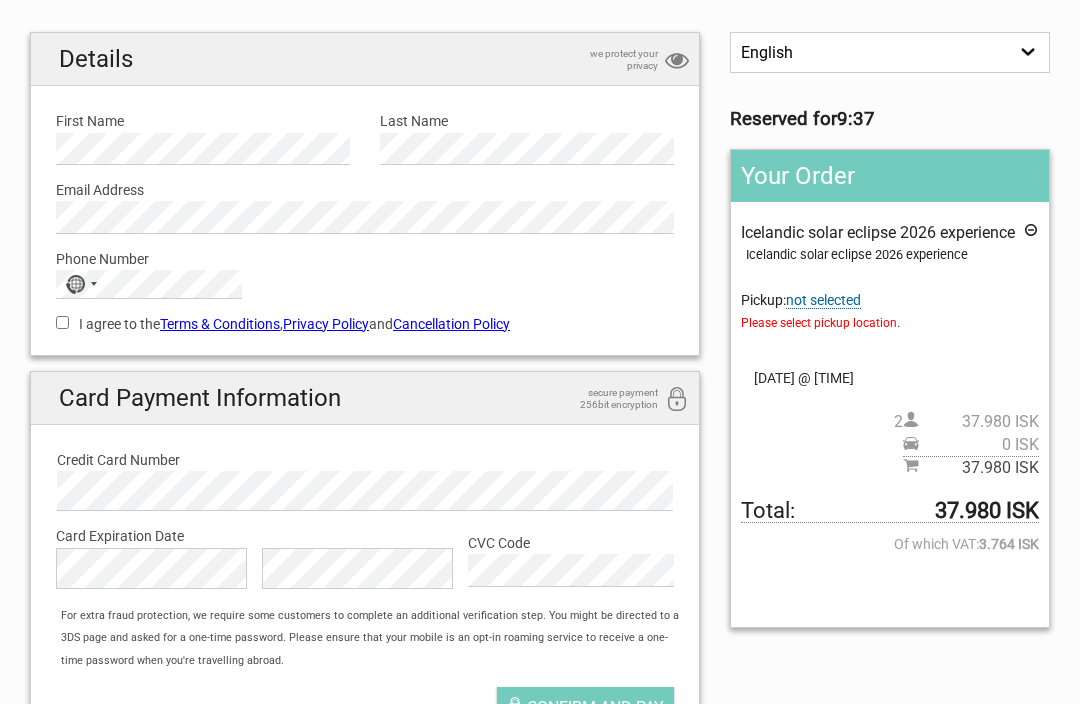 click on "No country selected" at bounding box center [80, 284] 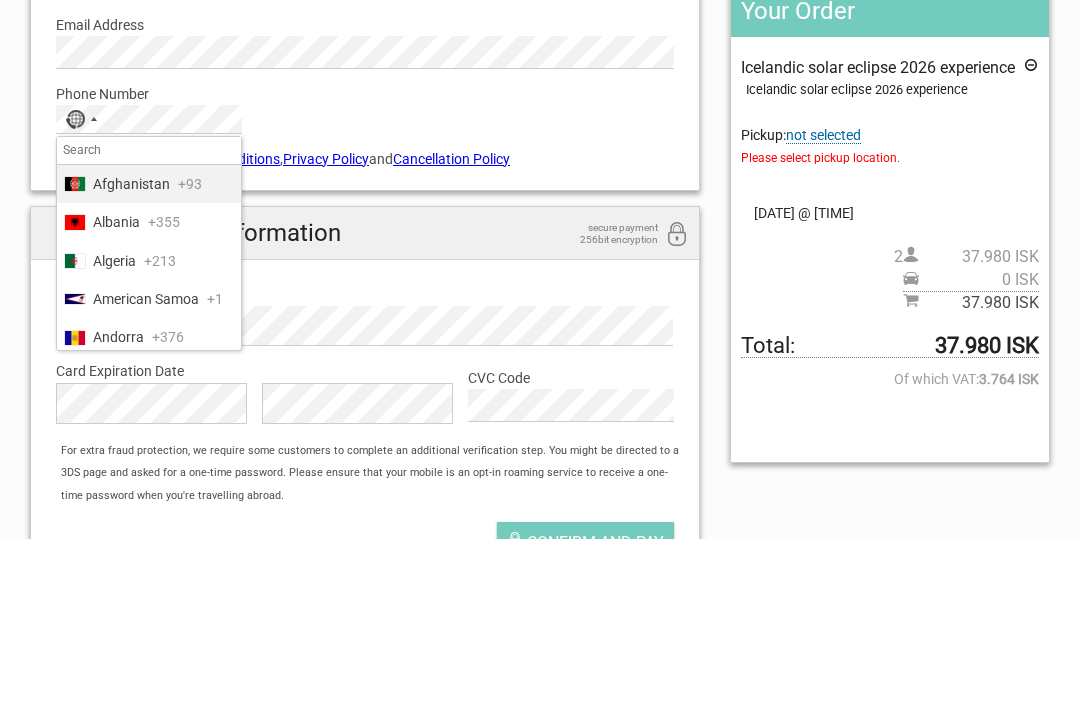 scroll, scrollTop: 311, scrollLeft: 0, axis: vertical 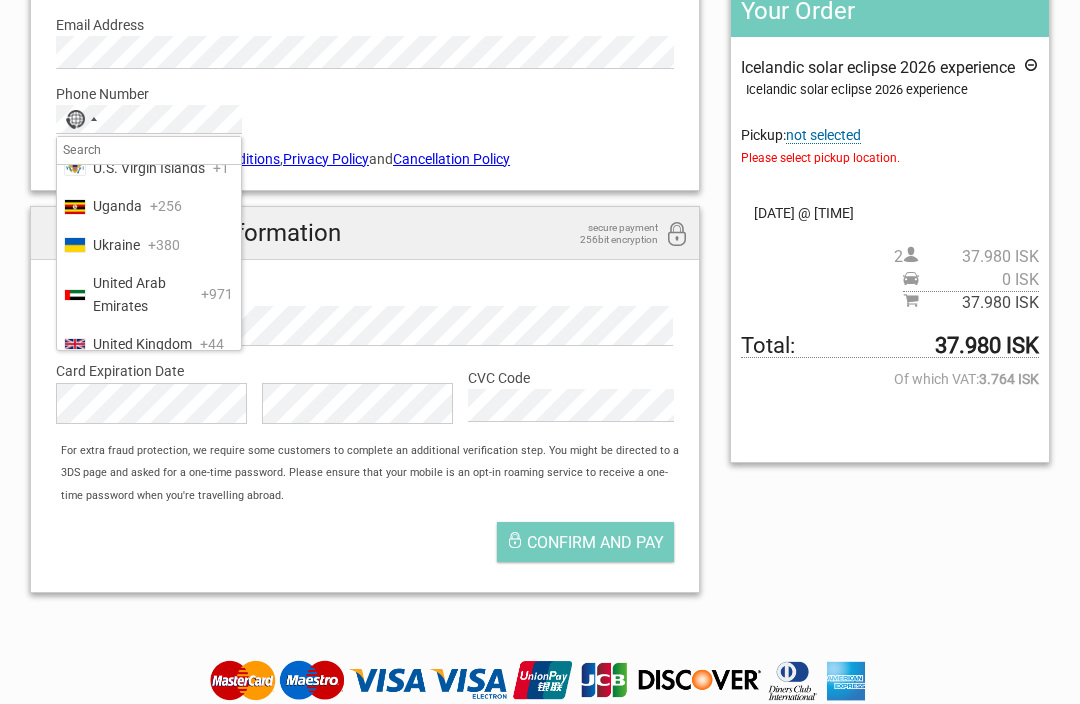 click on "United States" at bounding box center [134, 382] 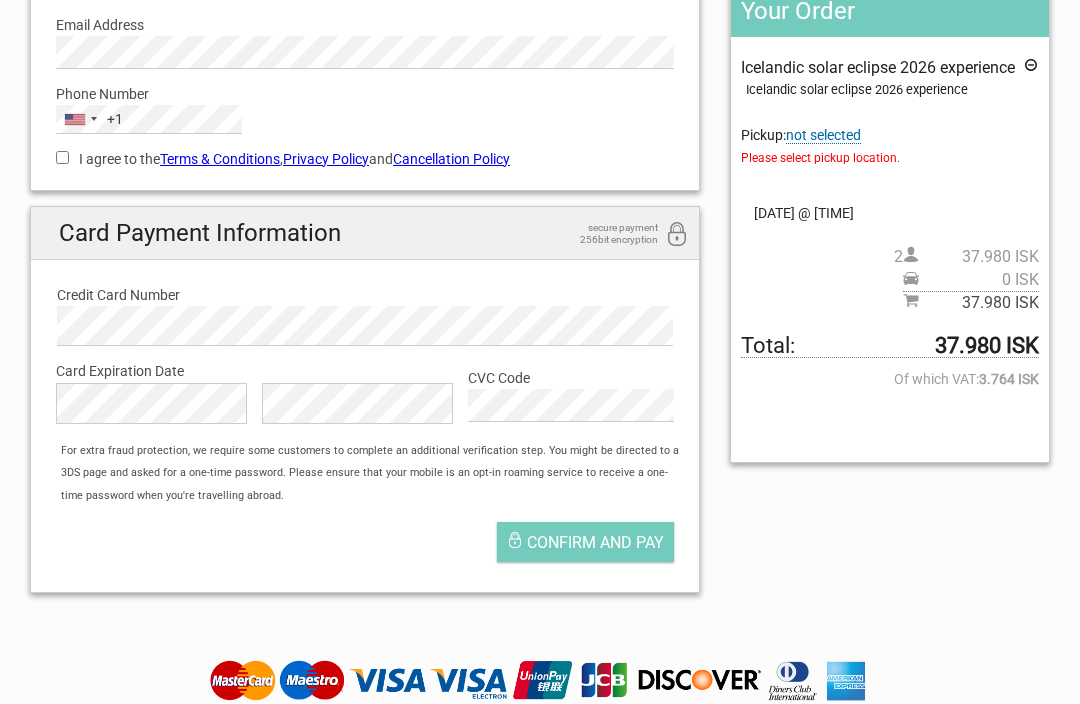 scroll, scrollTop: 311, scrollLeft: 0, axis: vertical 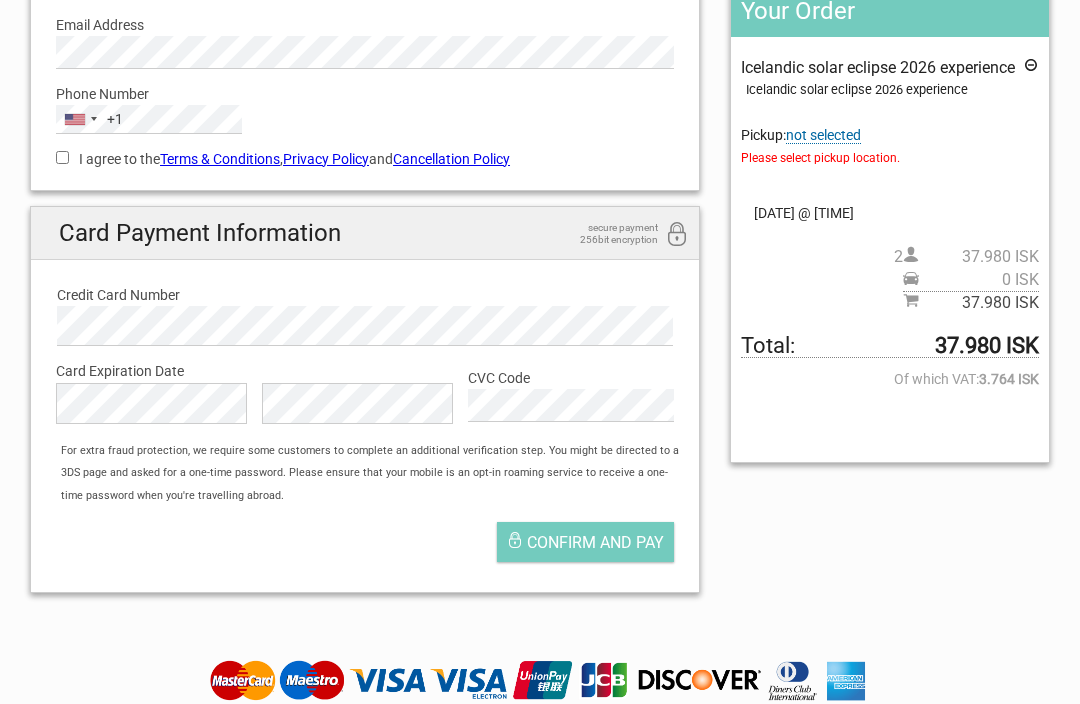 click on "I agree to the  Terms & Conditions ,  Privacy Policy  and  Cancellation Policy" at bounding box center (62, 157) 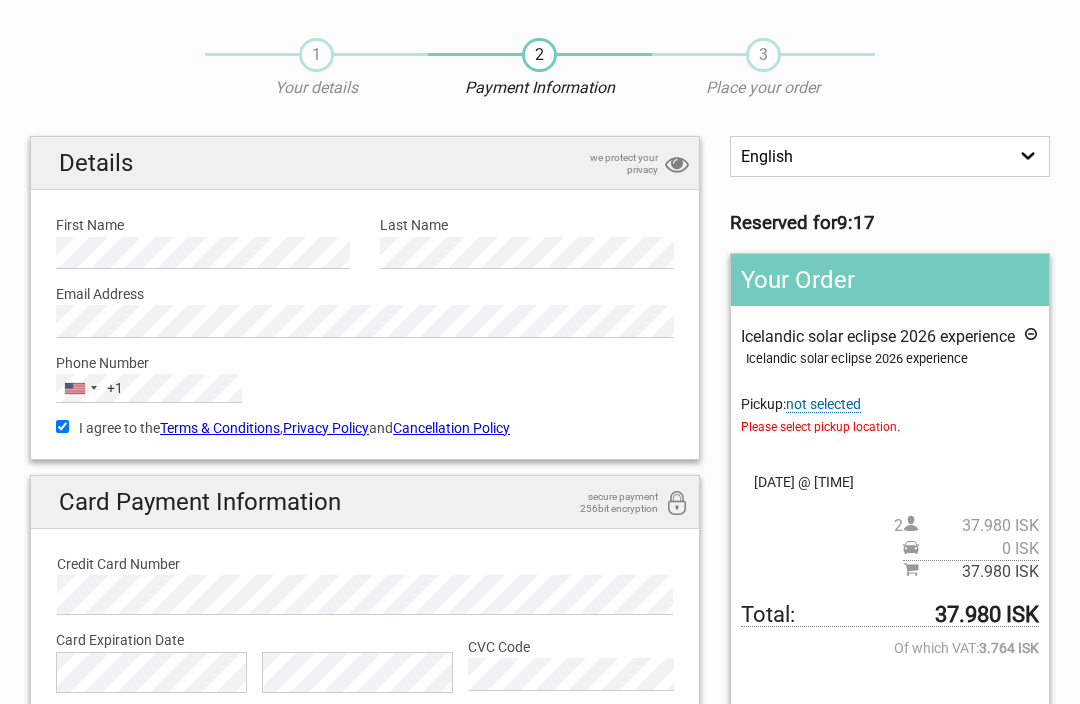 scroll, scrollTop: 42, scrollLeft: 0, axis: vertical 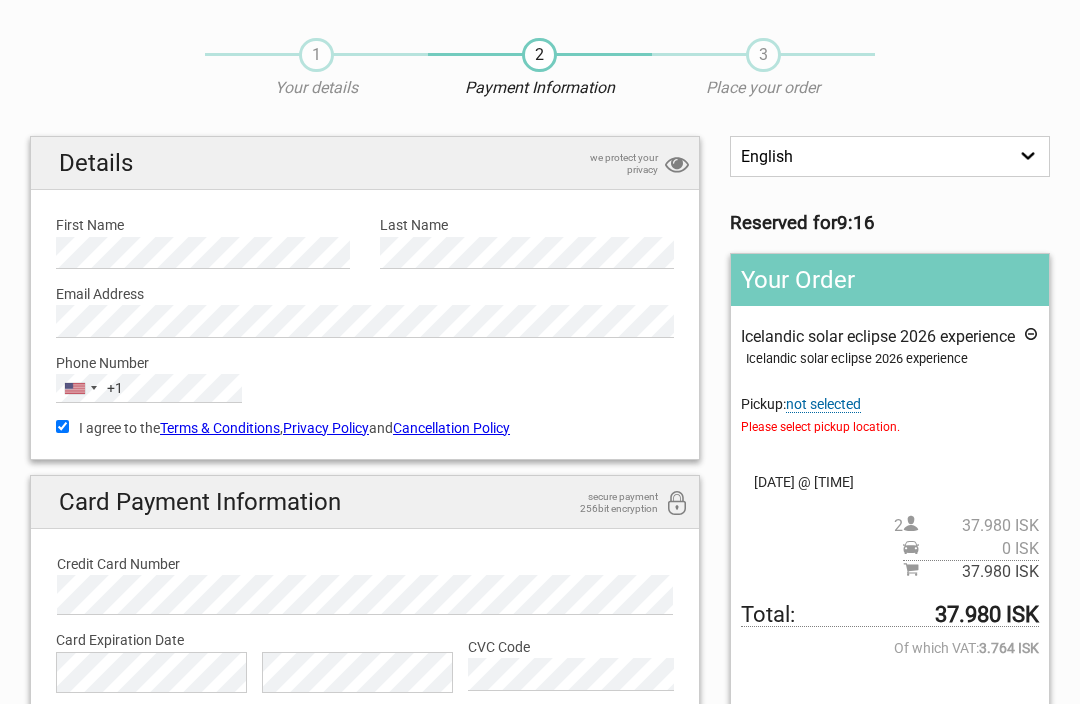 click on "not selected" at bounding box center (823, 404) 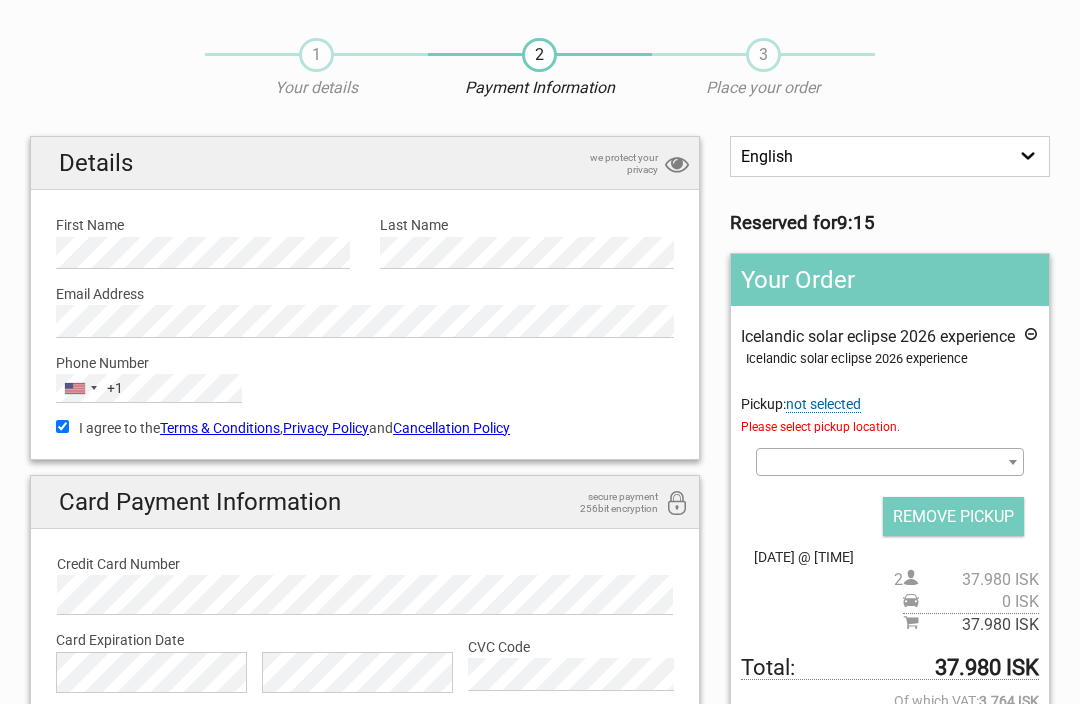 click at bounding box center (1013, 462) 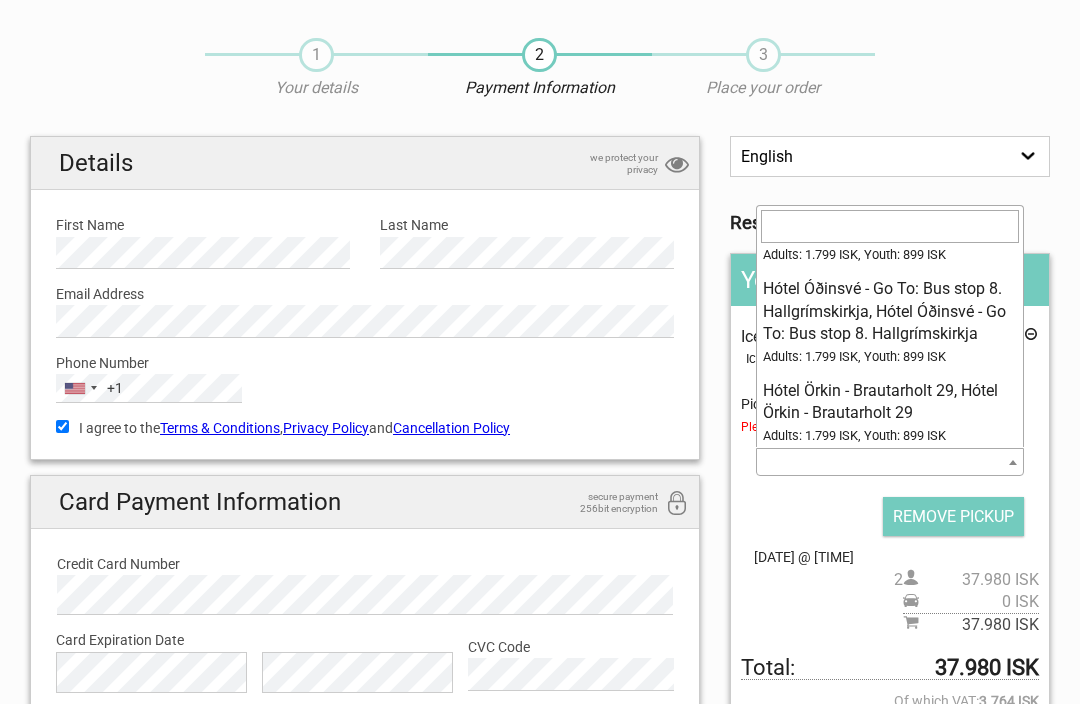 scroll, scrollTop: 8910, scrollLeft: 0, axis: vertical 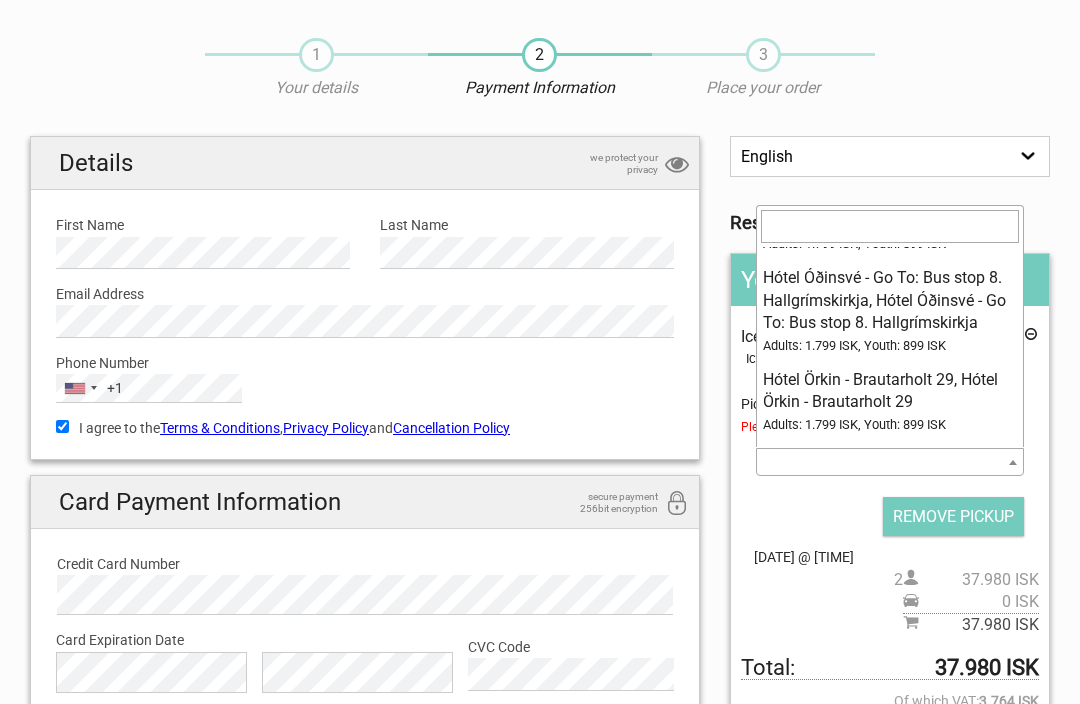 select on "1093182" 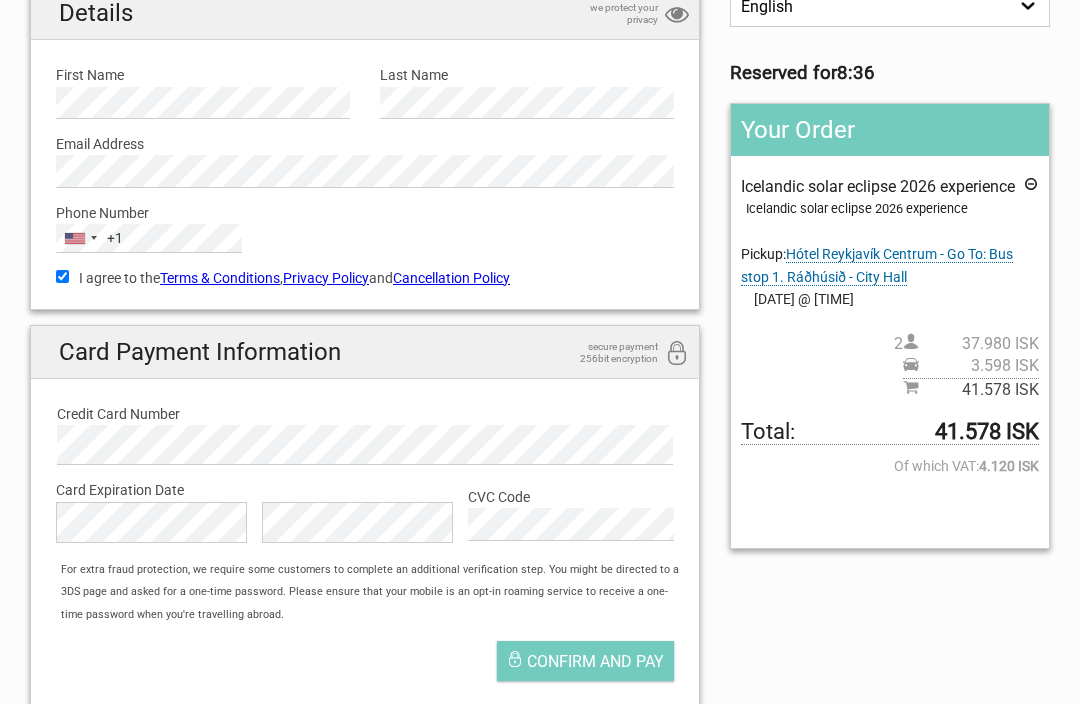 scroll, scrollTop: 192, scrollLeft: 0, axis: vertical 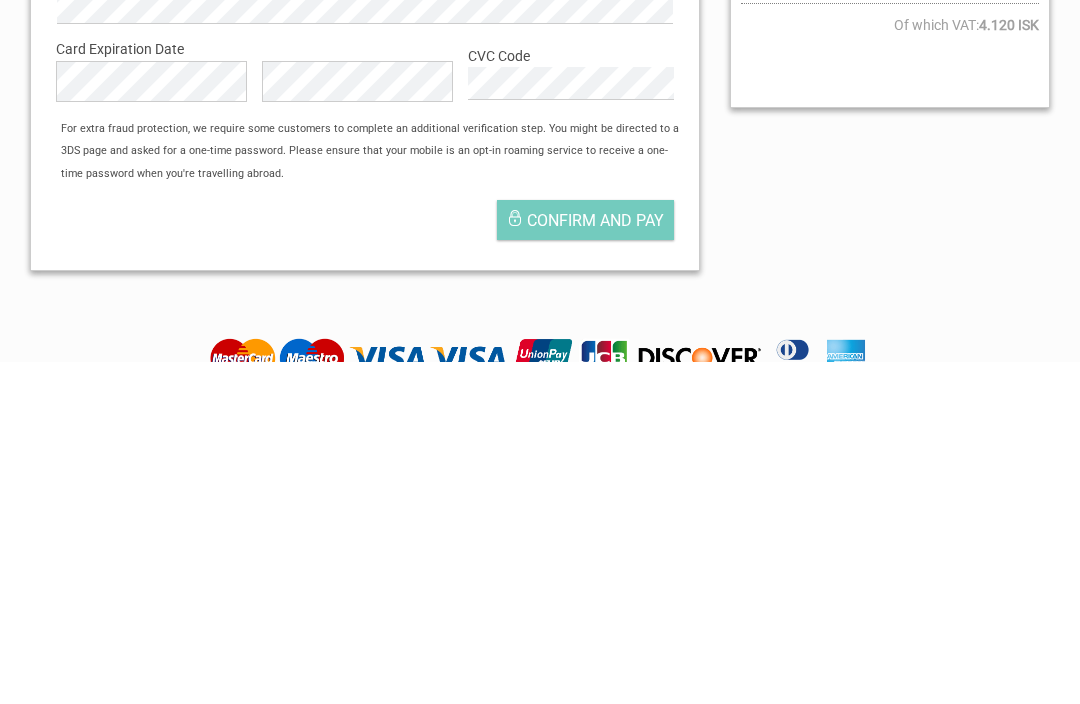 click on "Confirm and pay" at bounding box center [595, 563] 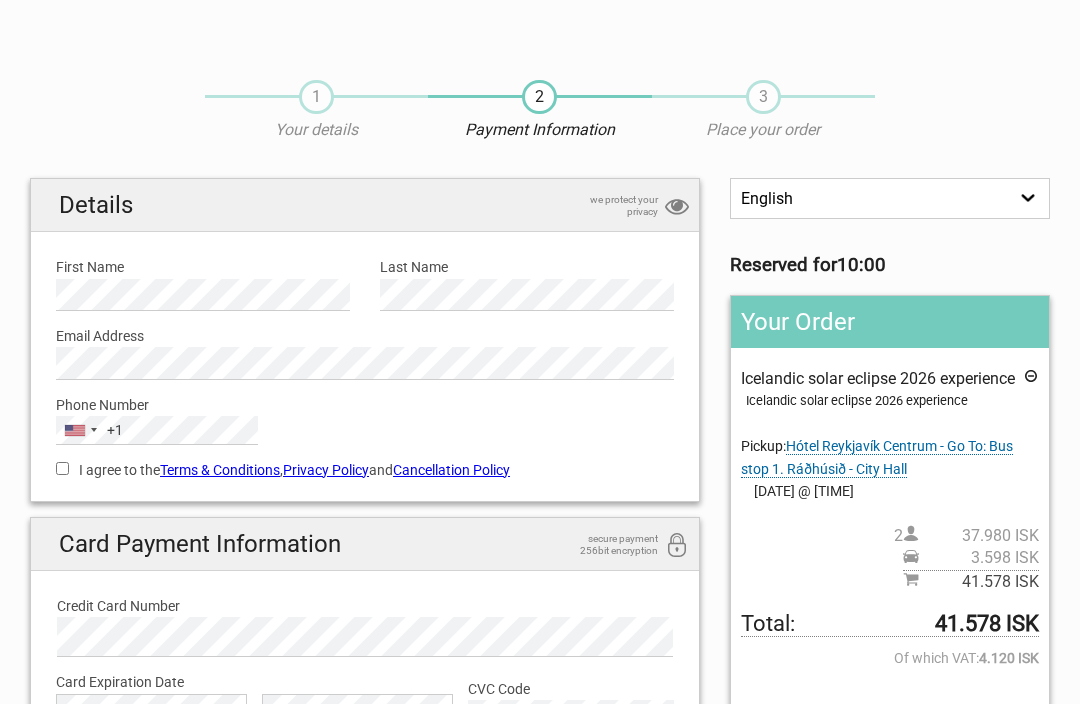 scroll, scrollTop: 0, scrollLeft: 0, axis: both 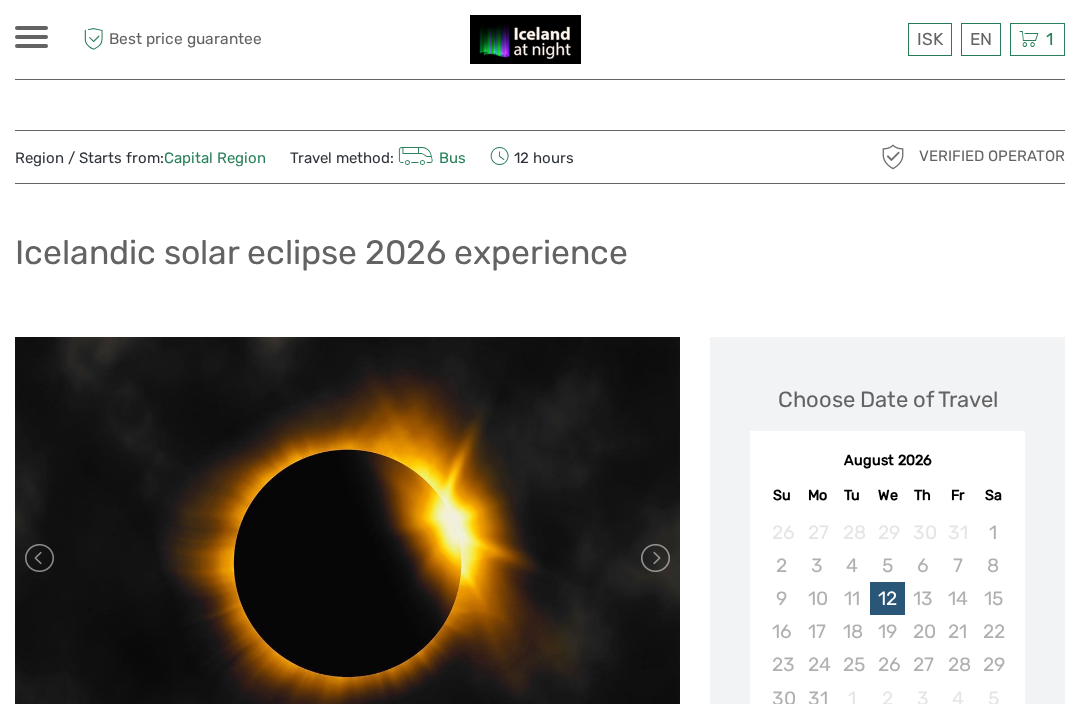 click on "$" at bounding box center [0, 0] 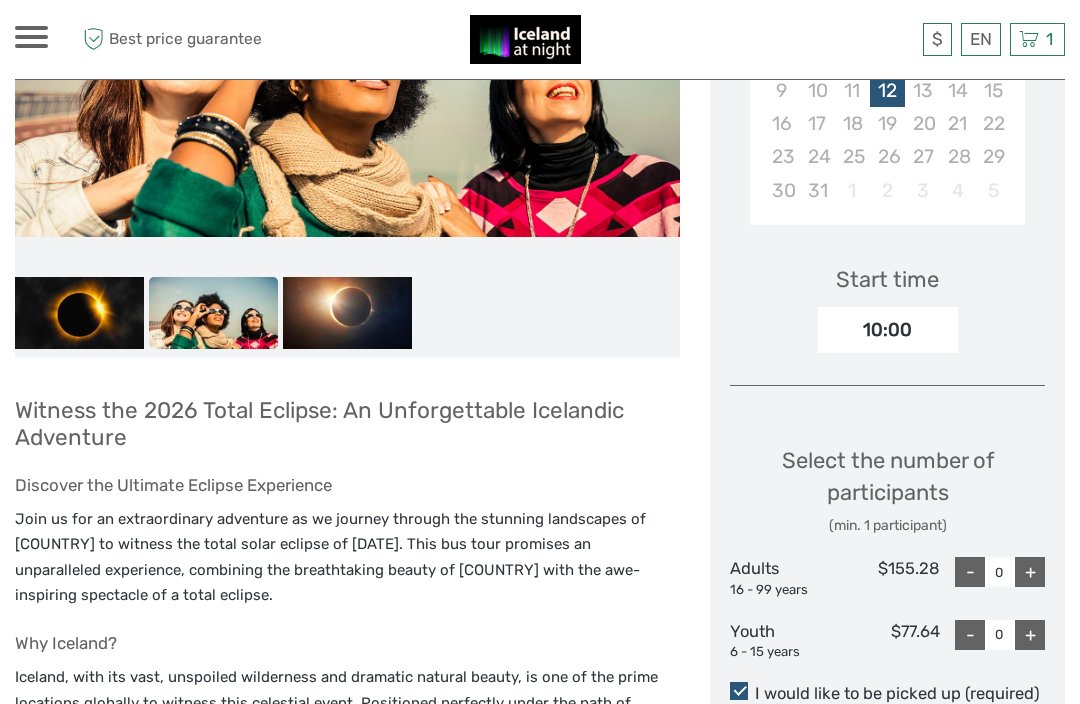 scroll, scrollTop: 510, scrollLeft: 0, axis: vertical 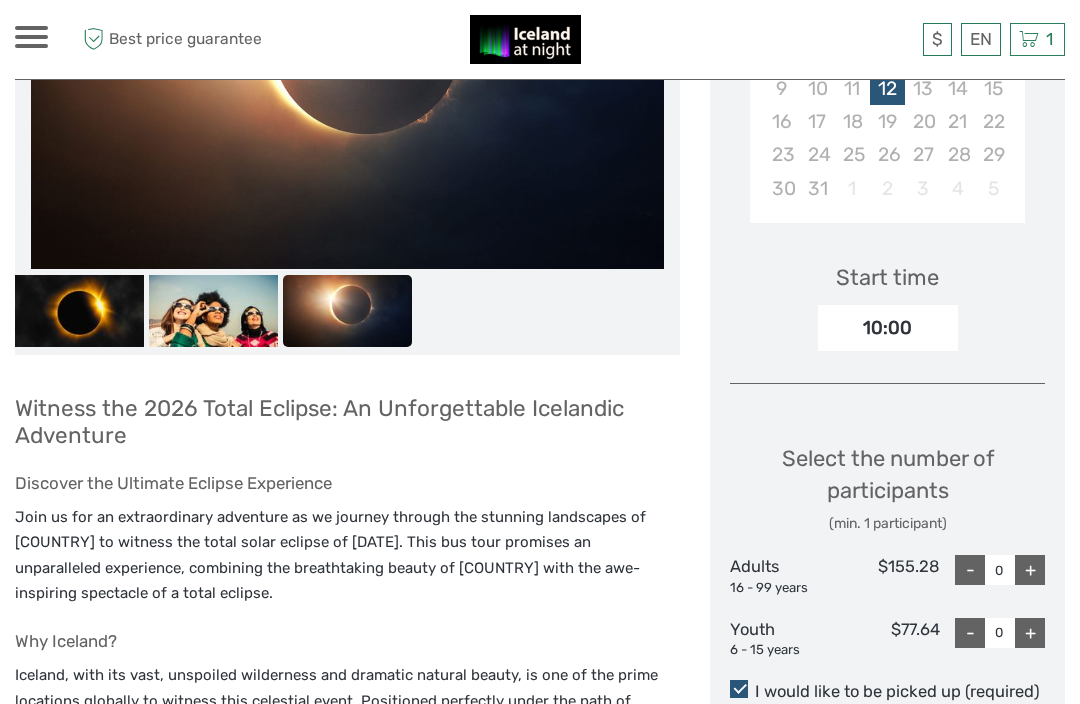 click on "+" at bounding box center [1030, 570] 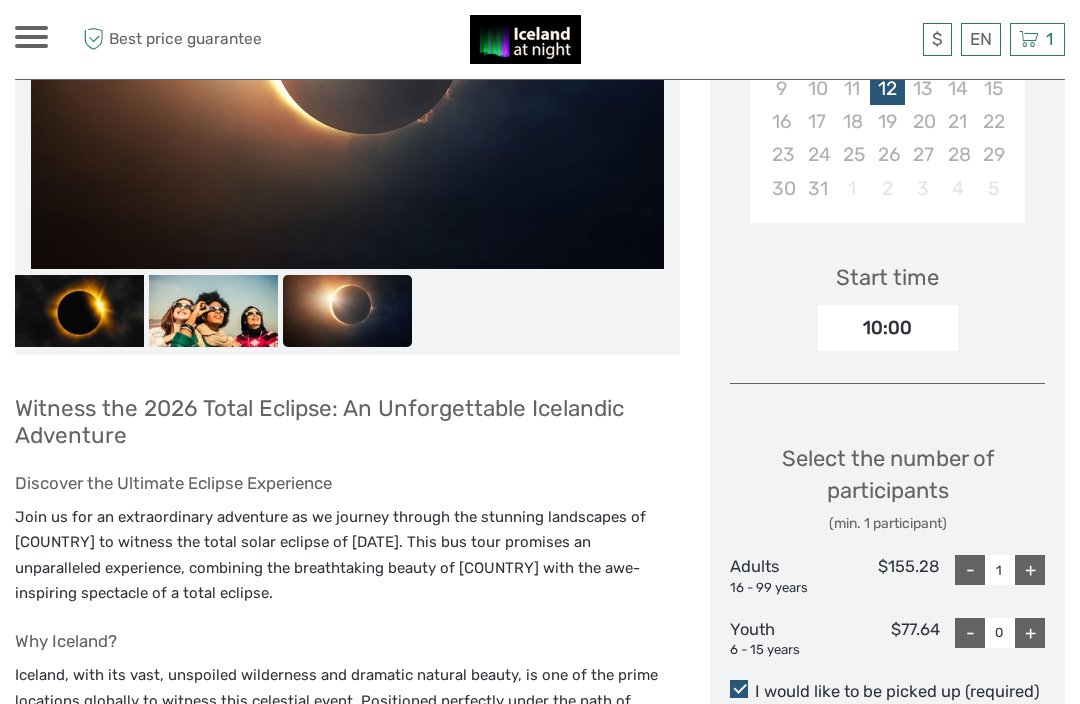 click on "+" at bounding box center (1030, 570) 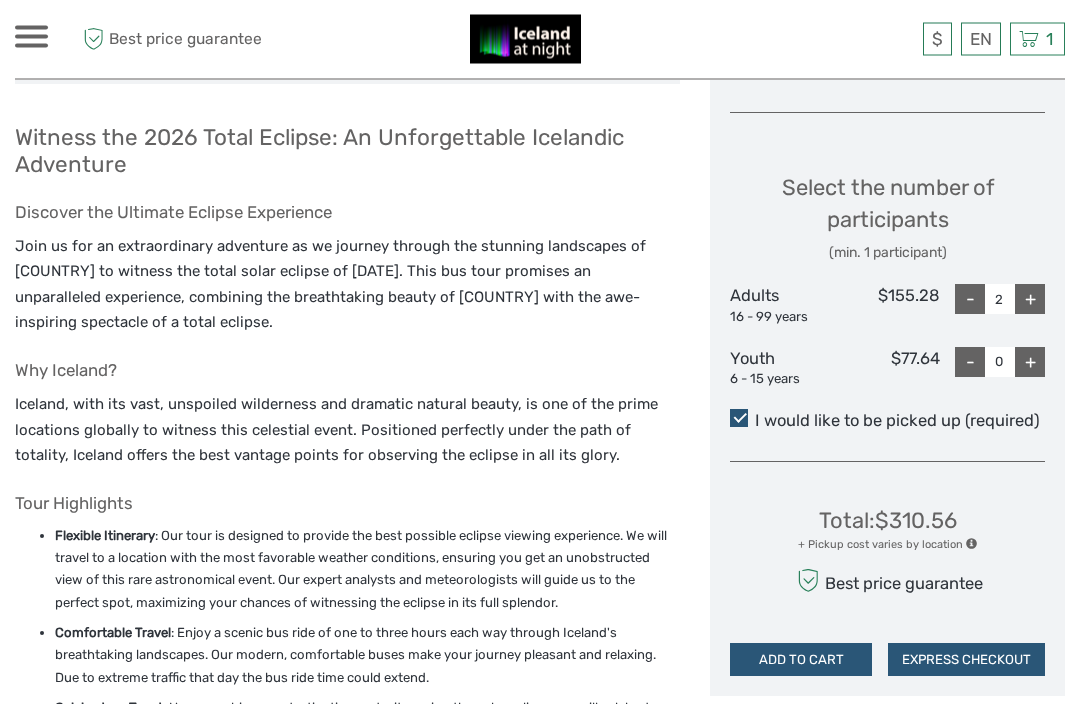 scroll, scrollTop: 798, scrollLeft: 0, axis: vertical 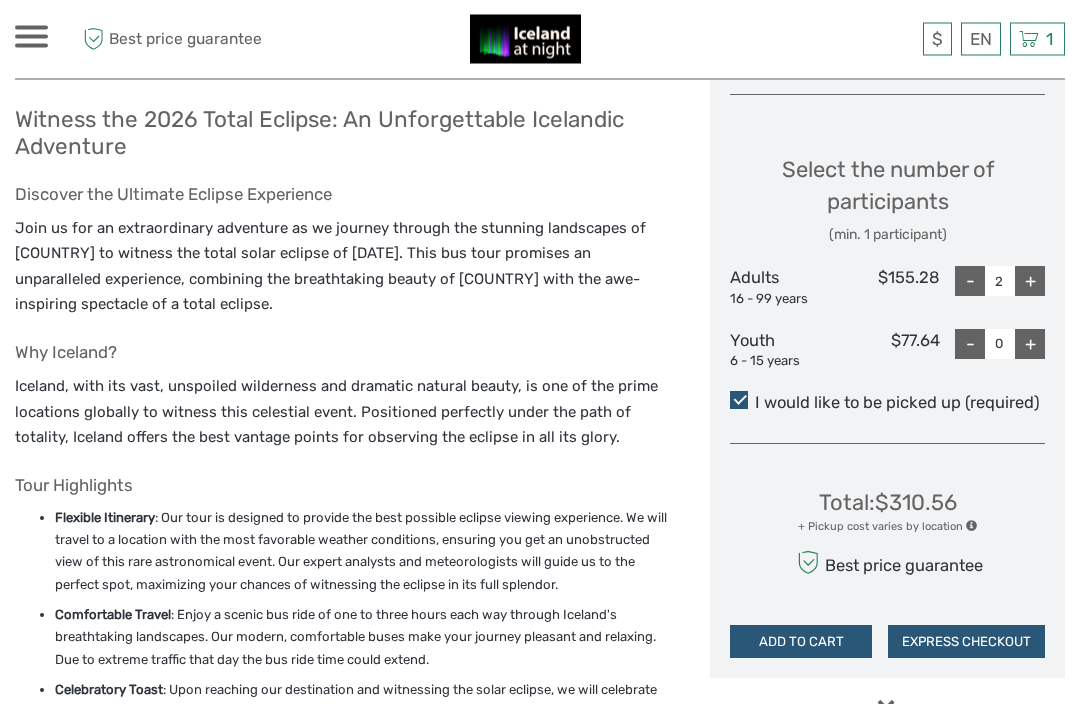 click on "EXPRESS CHECKOUT" at bounding box center (966, 643) 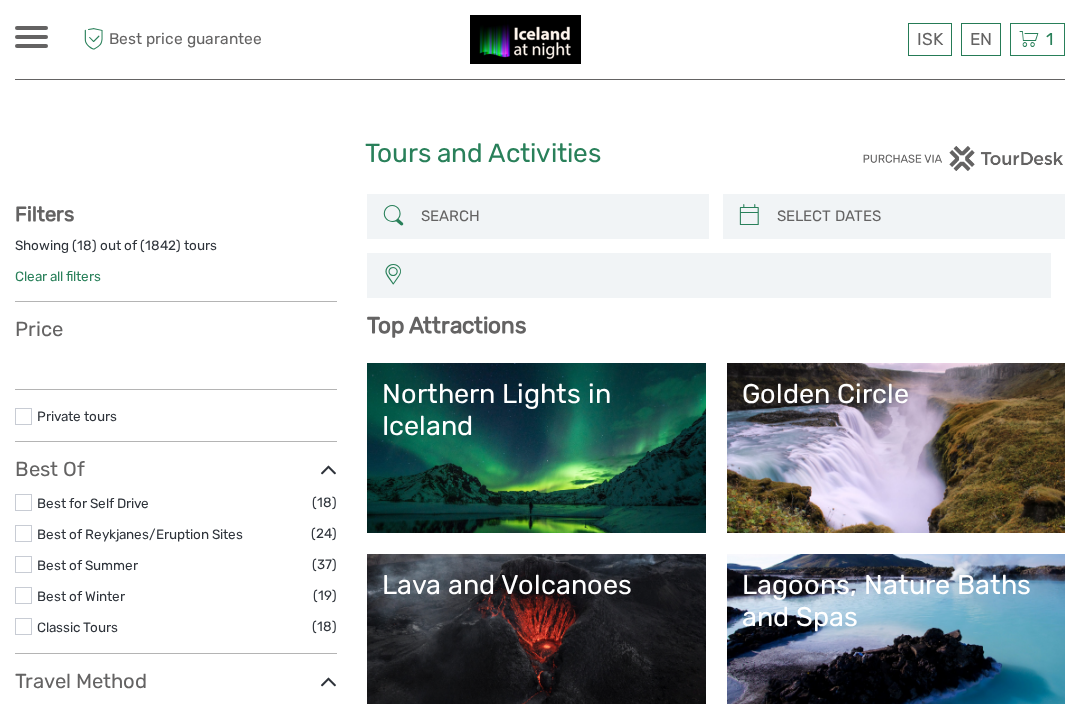 select 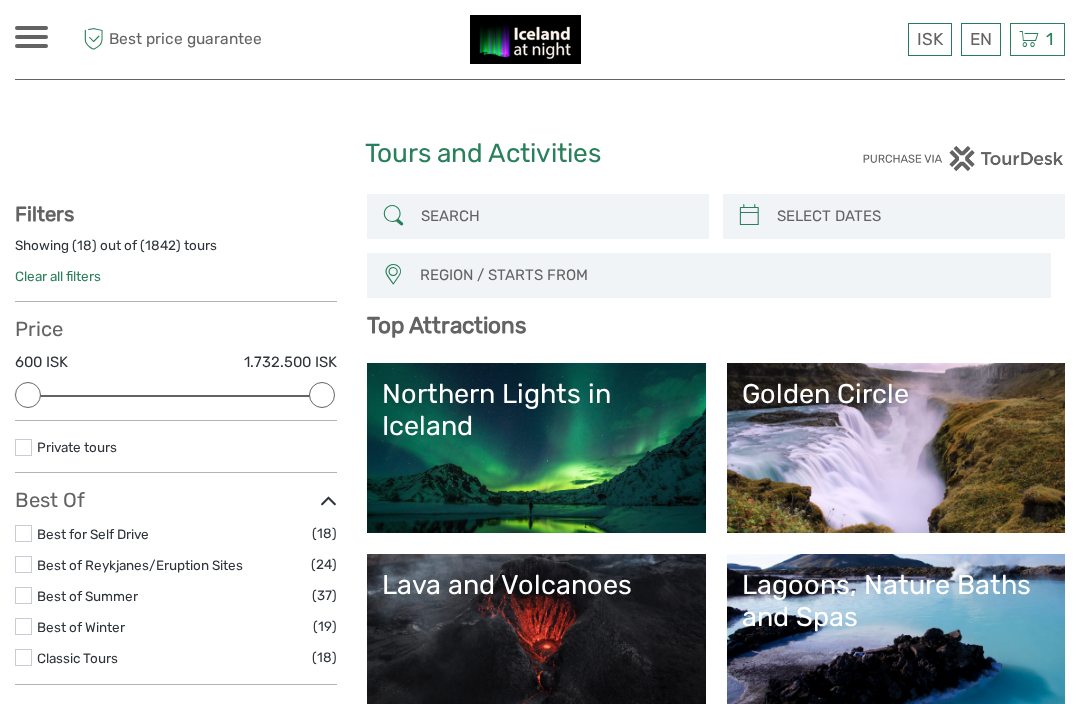 scroll, scrollTop: 0, scrollLeft: 0, axis: both 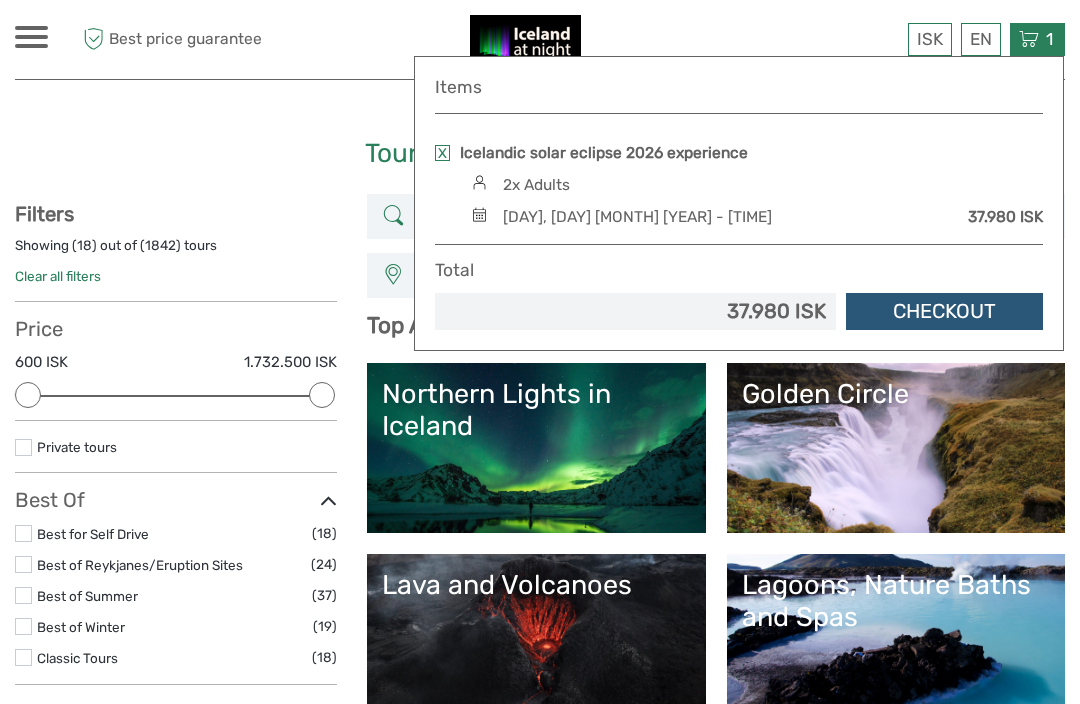 click on "Checkout" at bounding box center [944, 311] 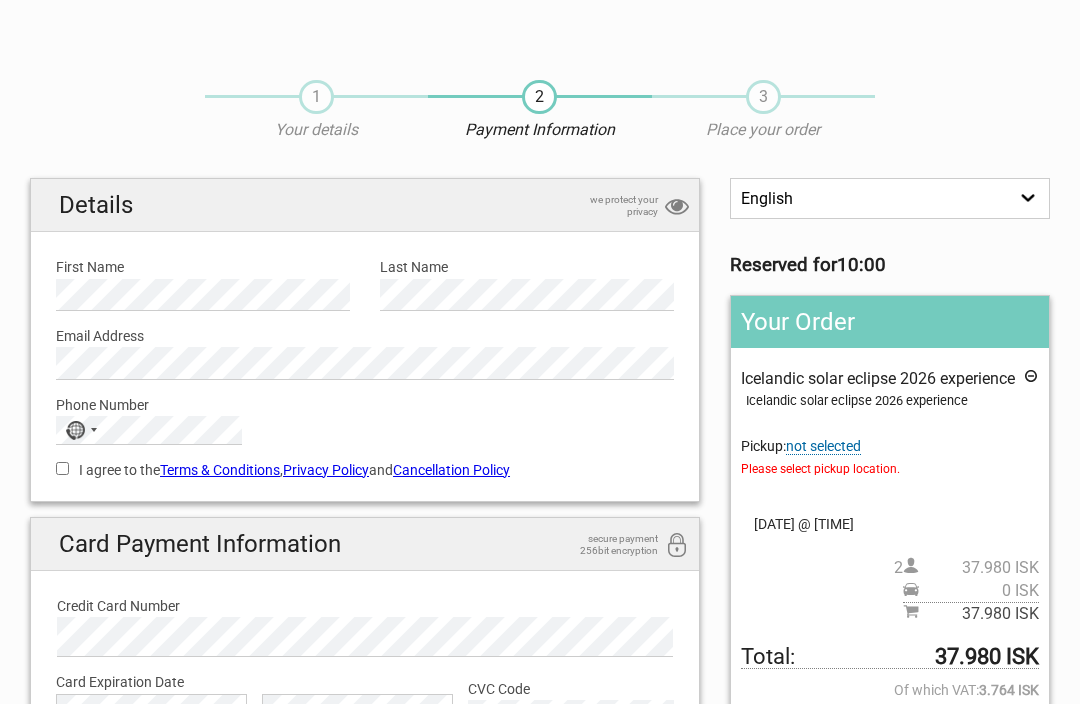 scroll, scrollTop: 0, scrollLeft: 0, axis: both 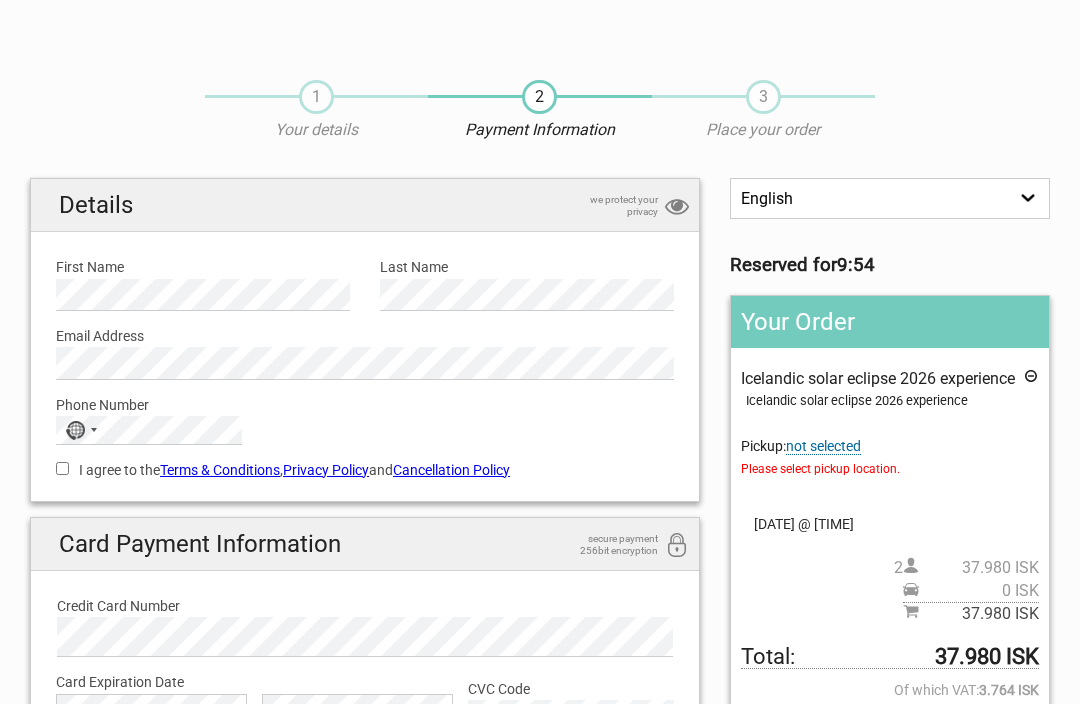 click on "not selected" at bounding box center (823, 446) 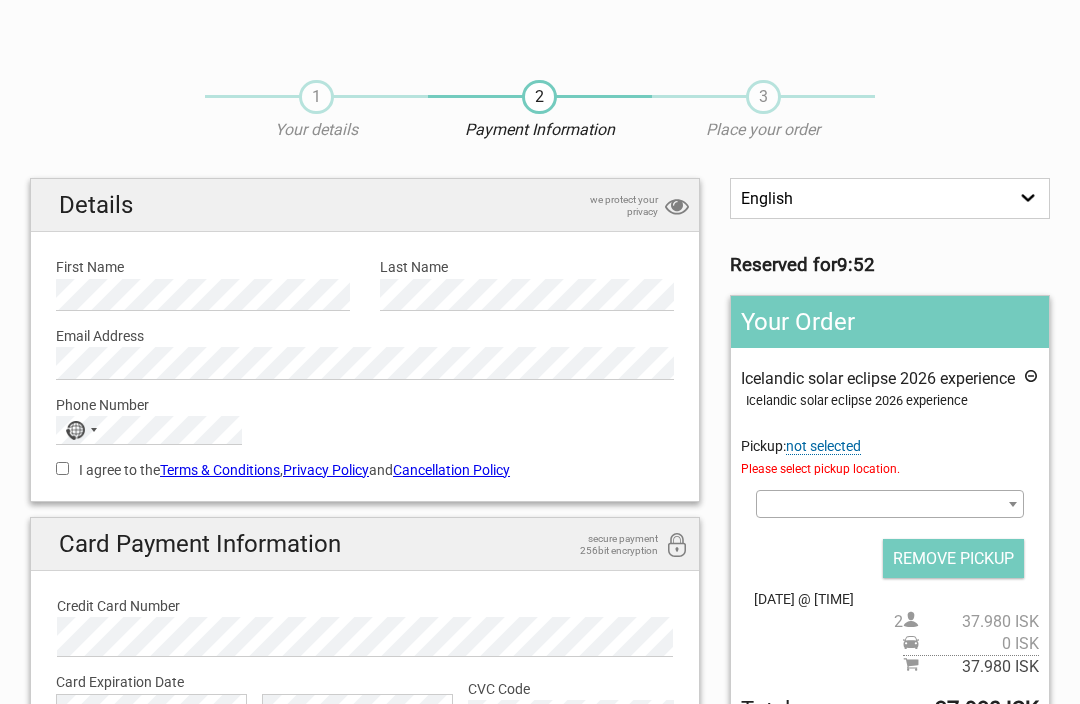 click at bounding box center (1013, 504) 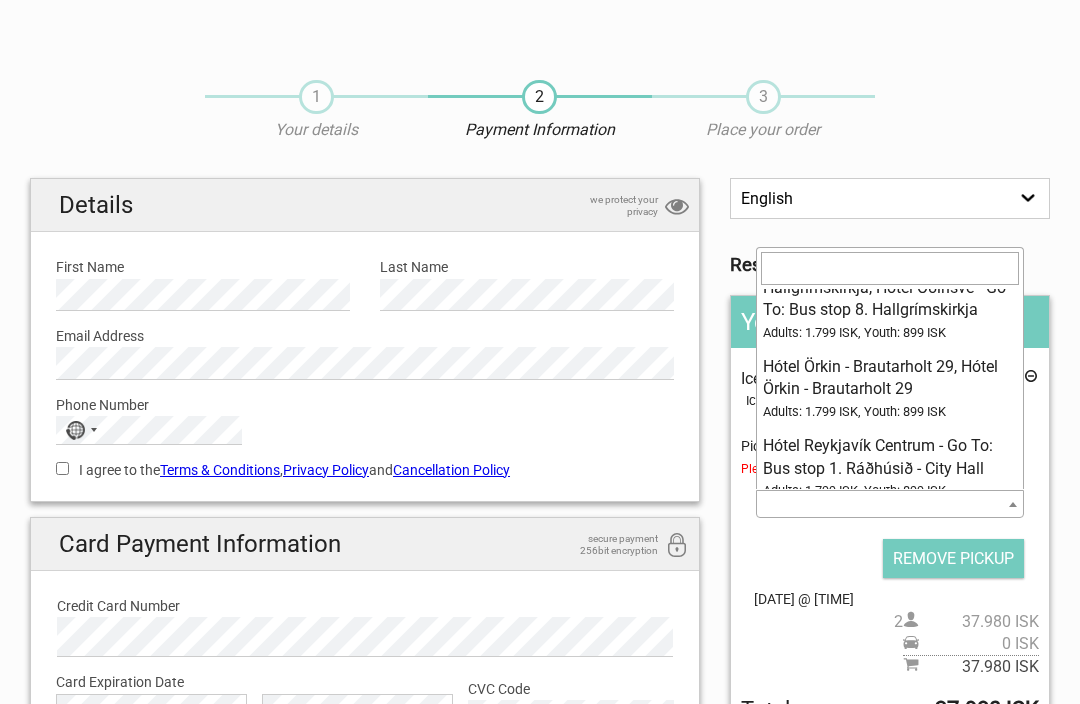 scroll, scrollTop: 8962, scrollLeft: 0, axis: vertical 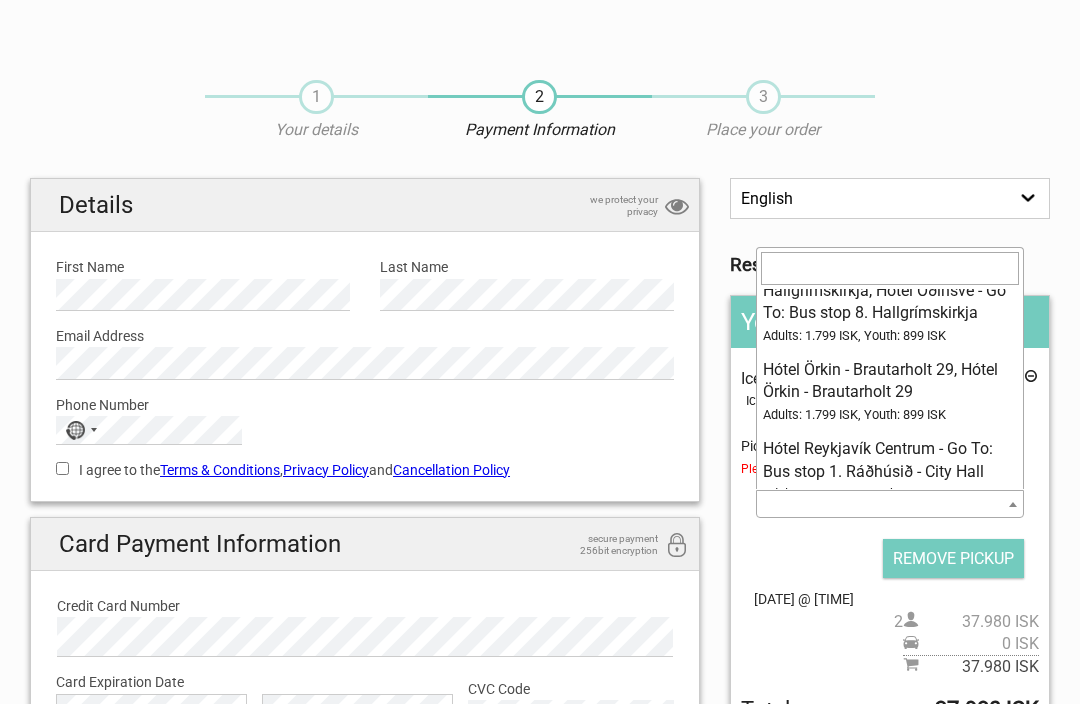 select on "1093182" 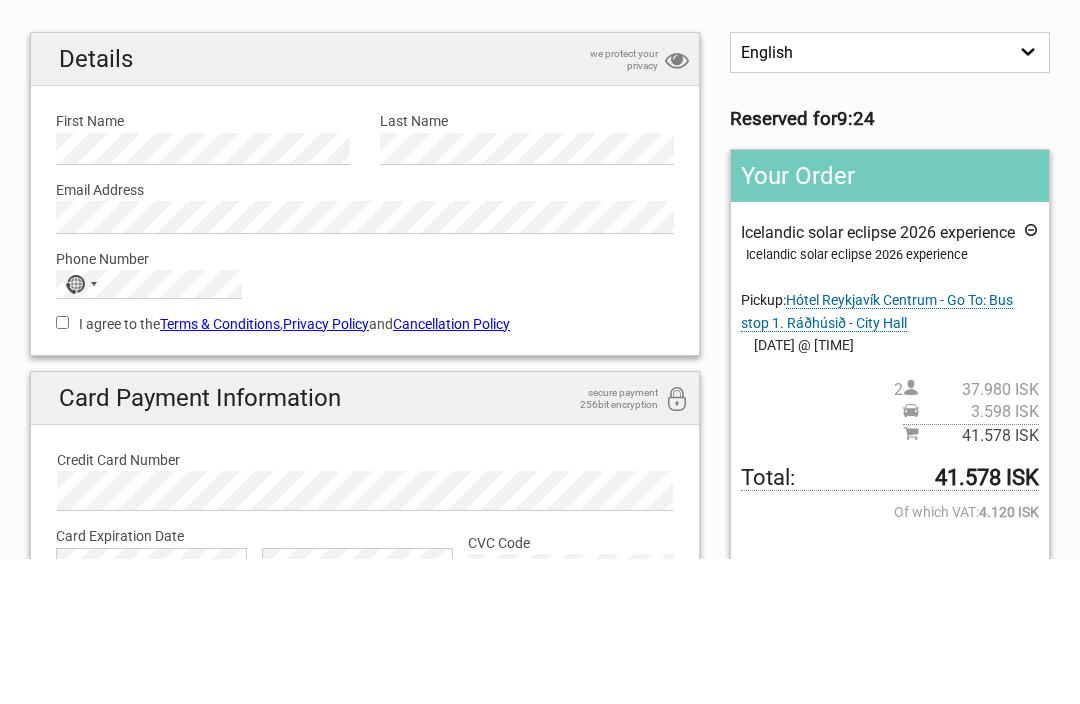 scroll, scrollTop: 146, scrollLeft: 0, axis: vertical 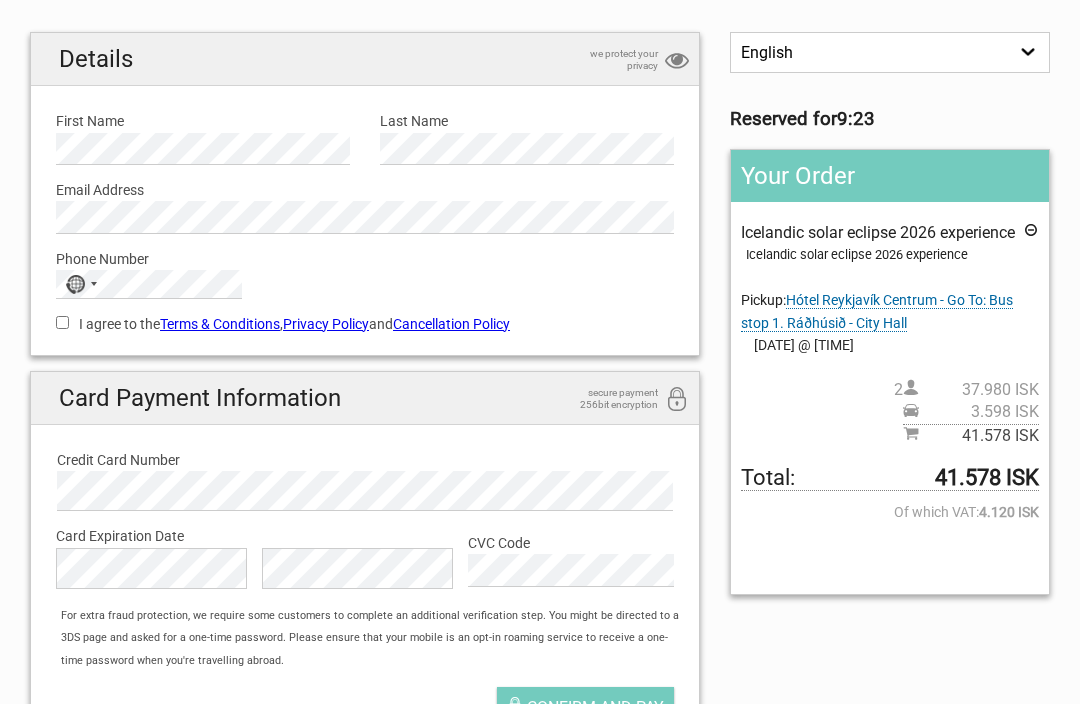 click on "No country selected" at bounding box center (75, 284) 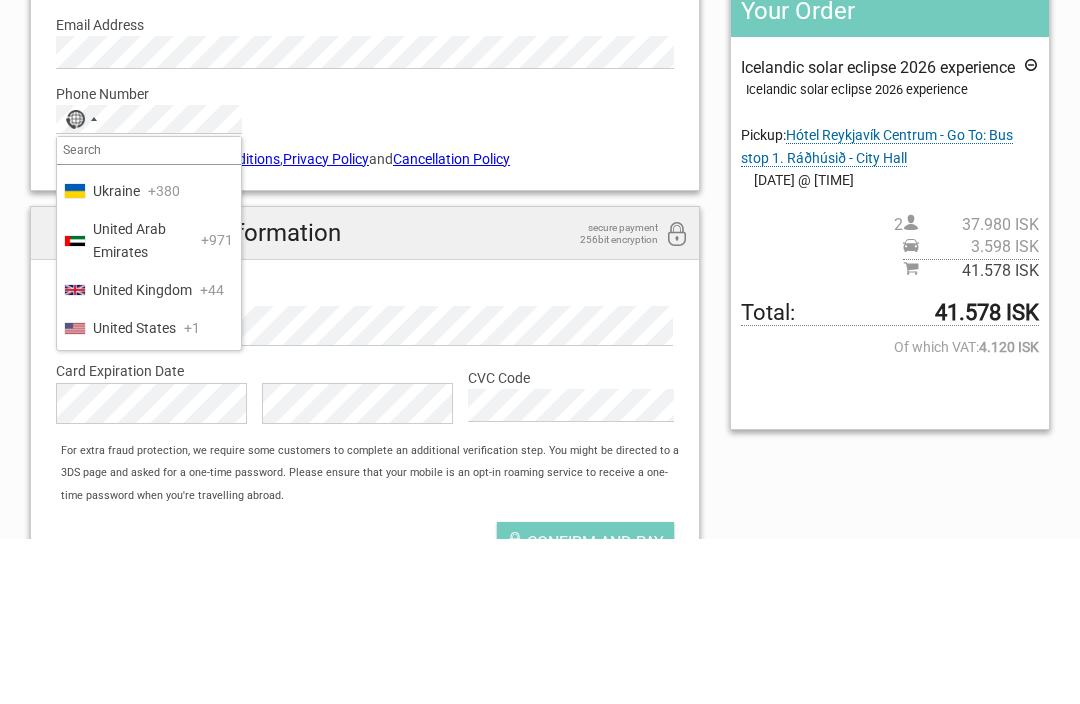 scroll, scrollTop: 9371, scrollLeft: 0, axis: vertical 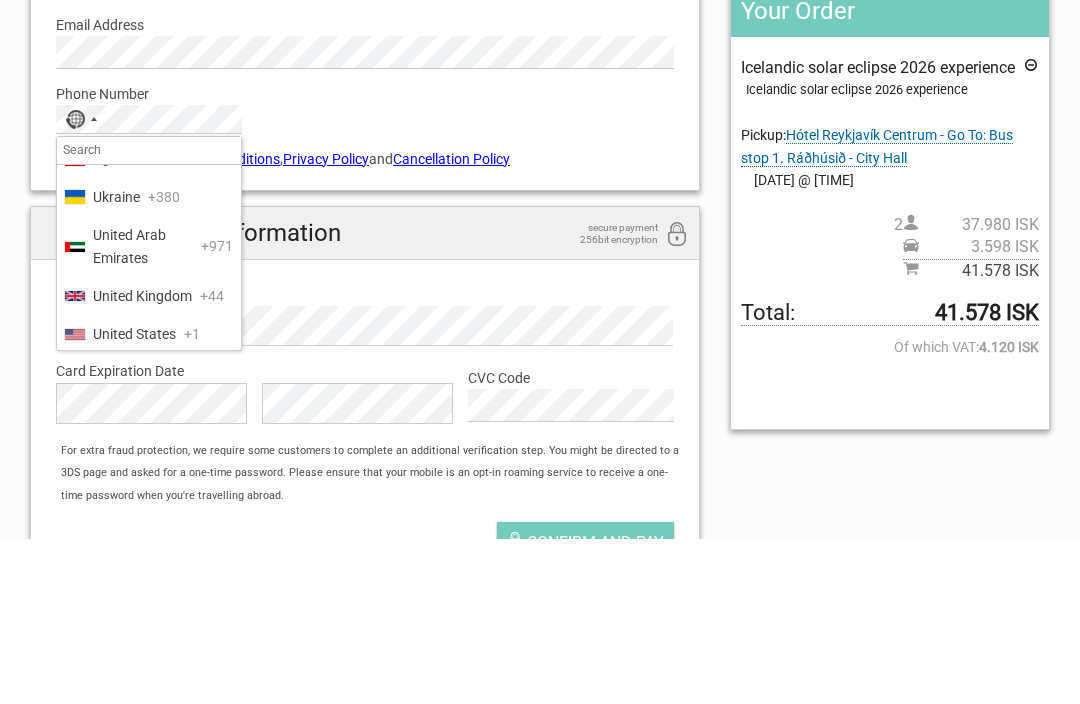 click on "United States" at bounding box center (134, 500) 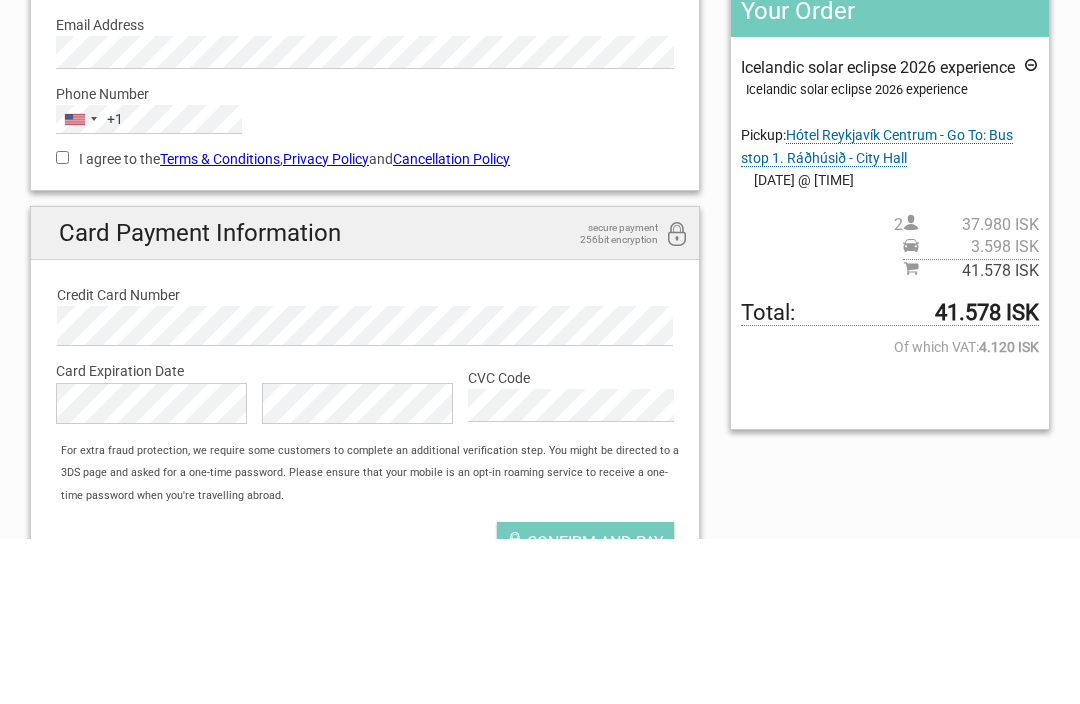 scroll, scrollTop: 311, scrollLeft: 0, axis: vertical 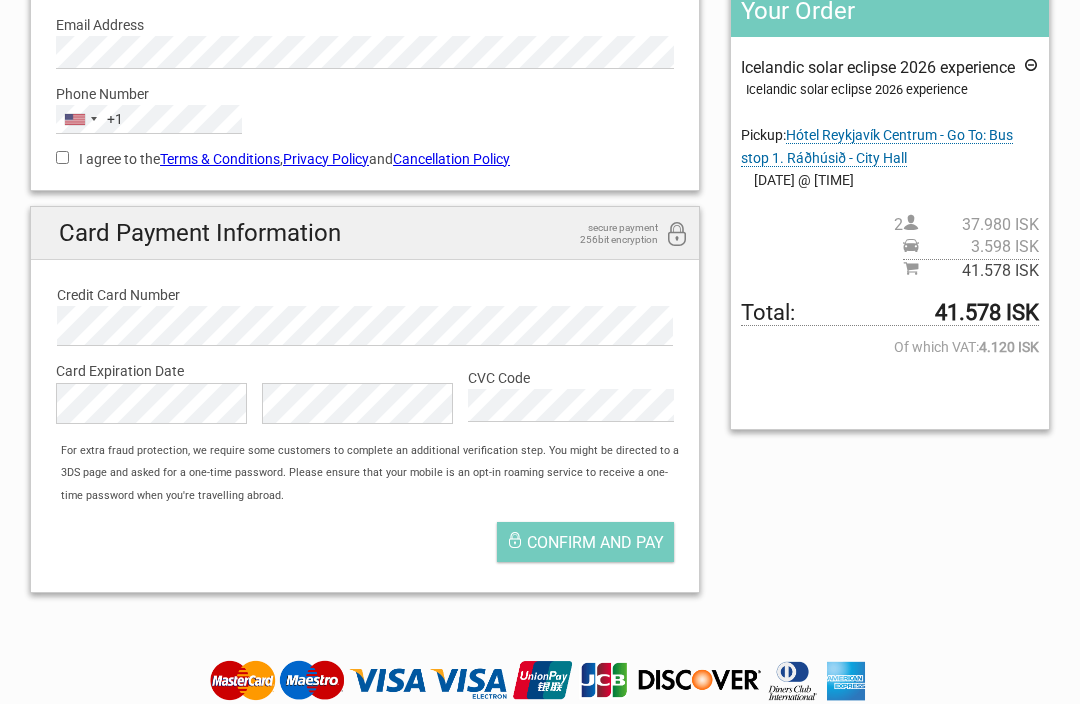 click on "I agree to the  Terms & Conditions ,  Privacy Policy  and  Cancellation Policy" at bounding box center (365, 159) 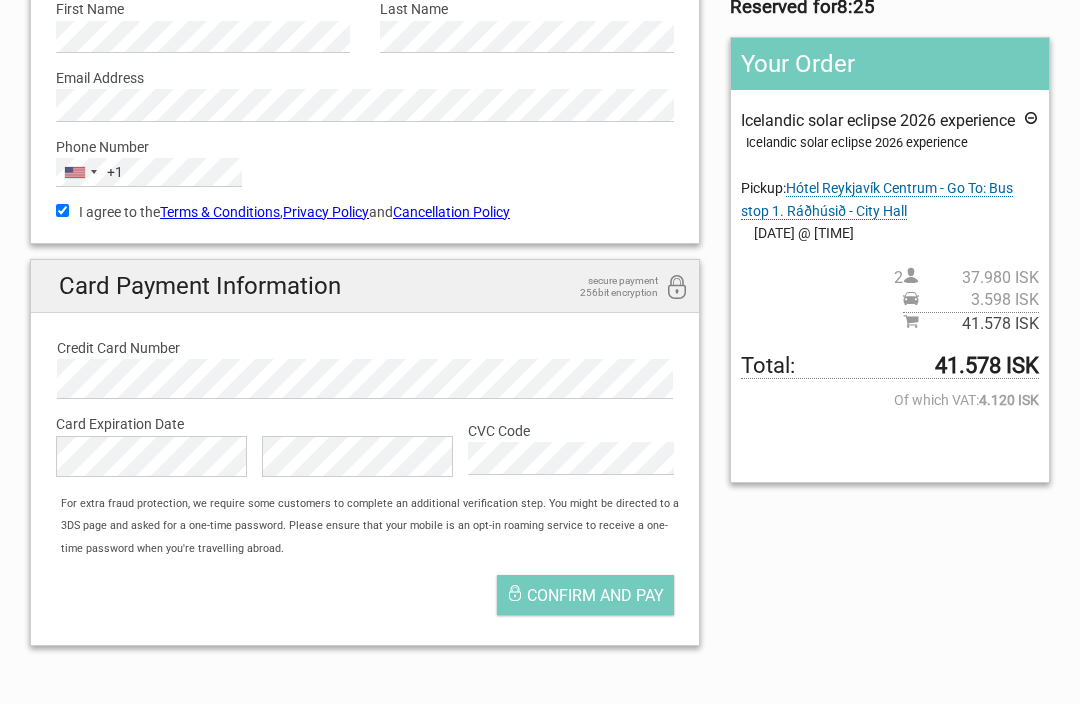 scroll, scrollTop: 257, scrollLeft: 0, axis: vertical 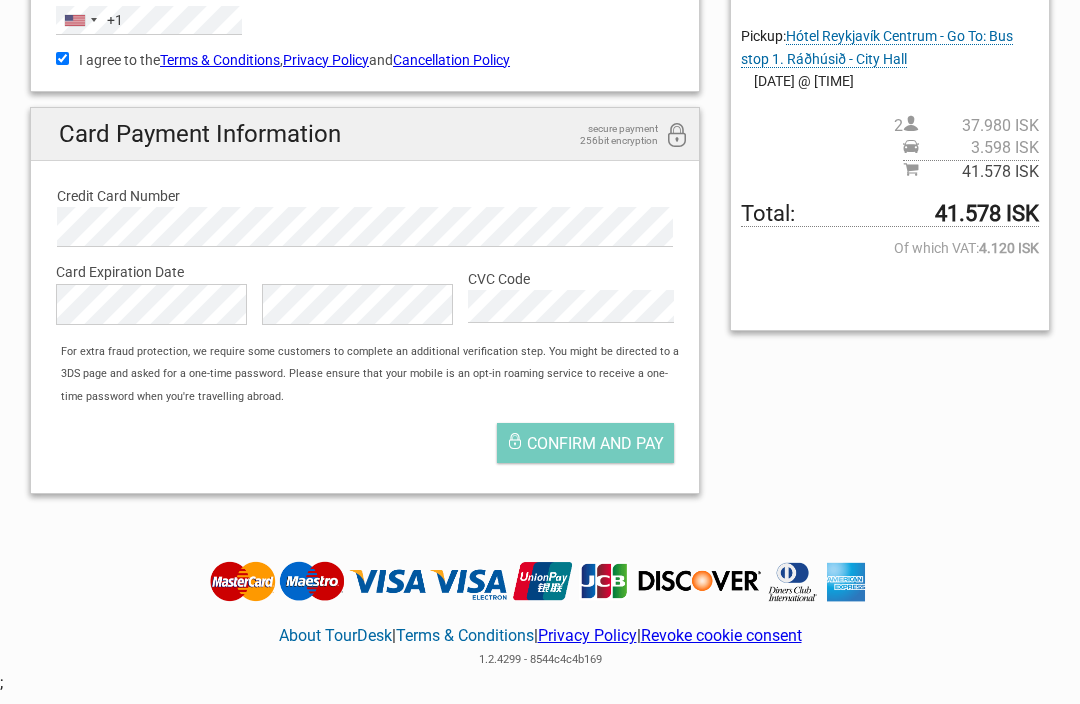 click on "Confirm and pay" at bounding box center [595, 443] 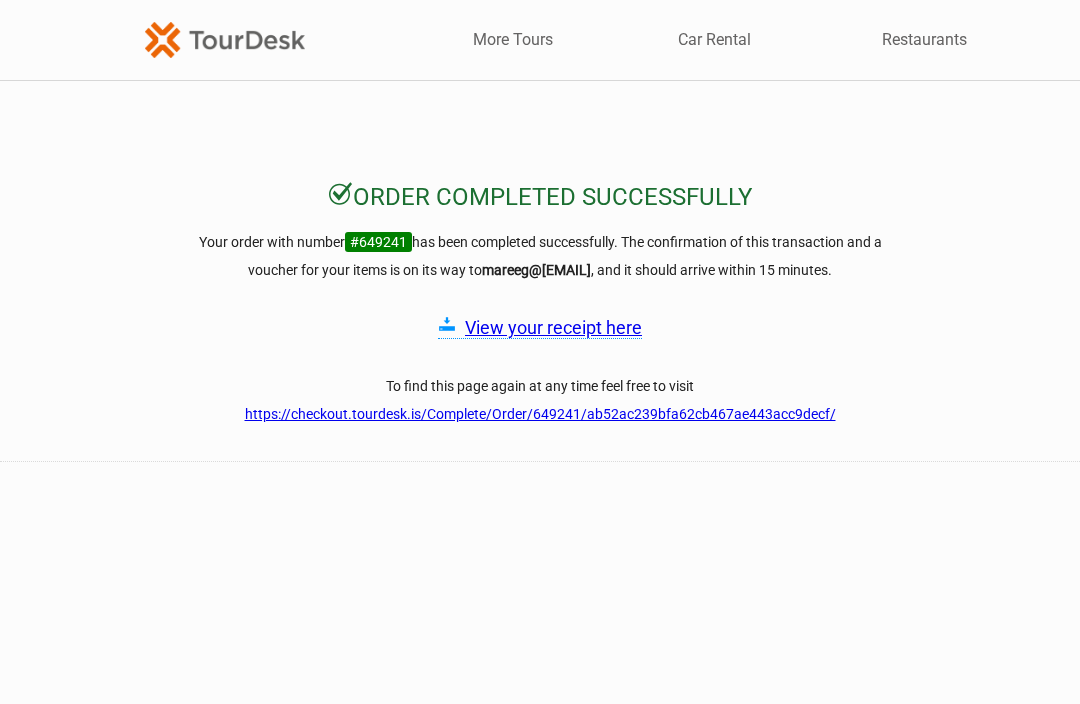 scroll, scrollTop: 0, scrollLeft: 0, axis: both 